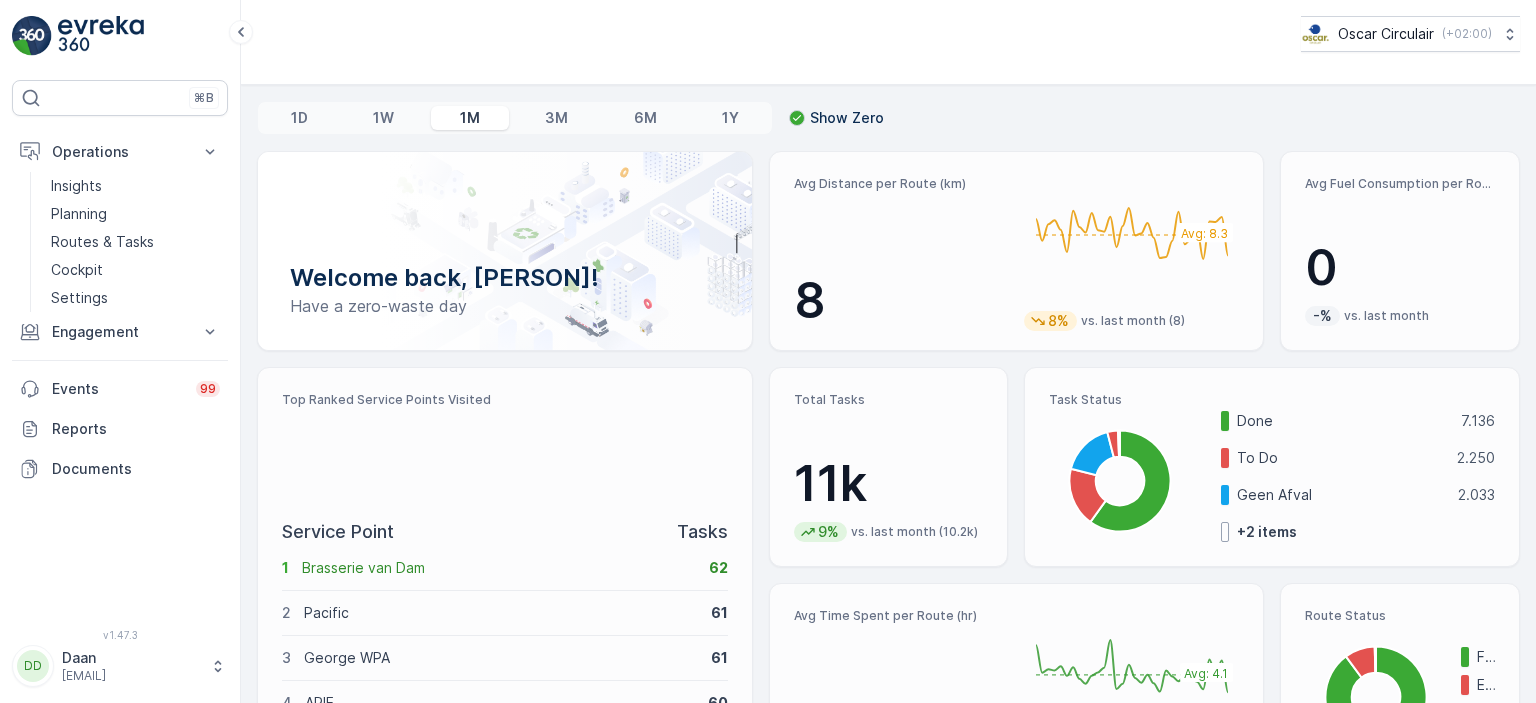 scroll, scrollTop: 0, scrollLeft: 0, axis: both 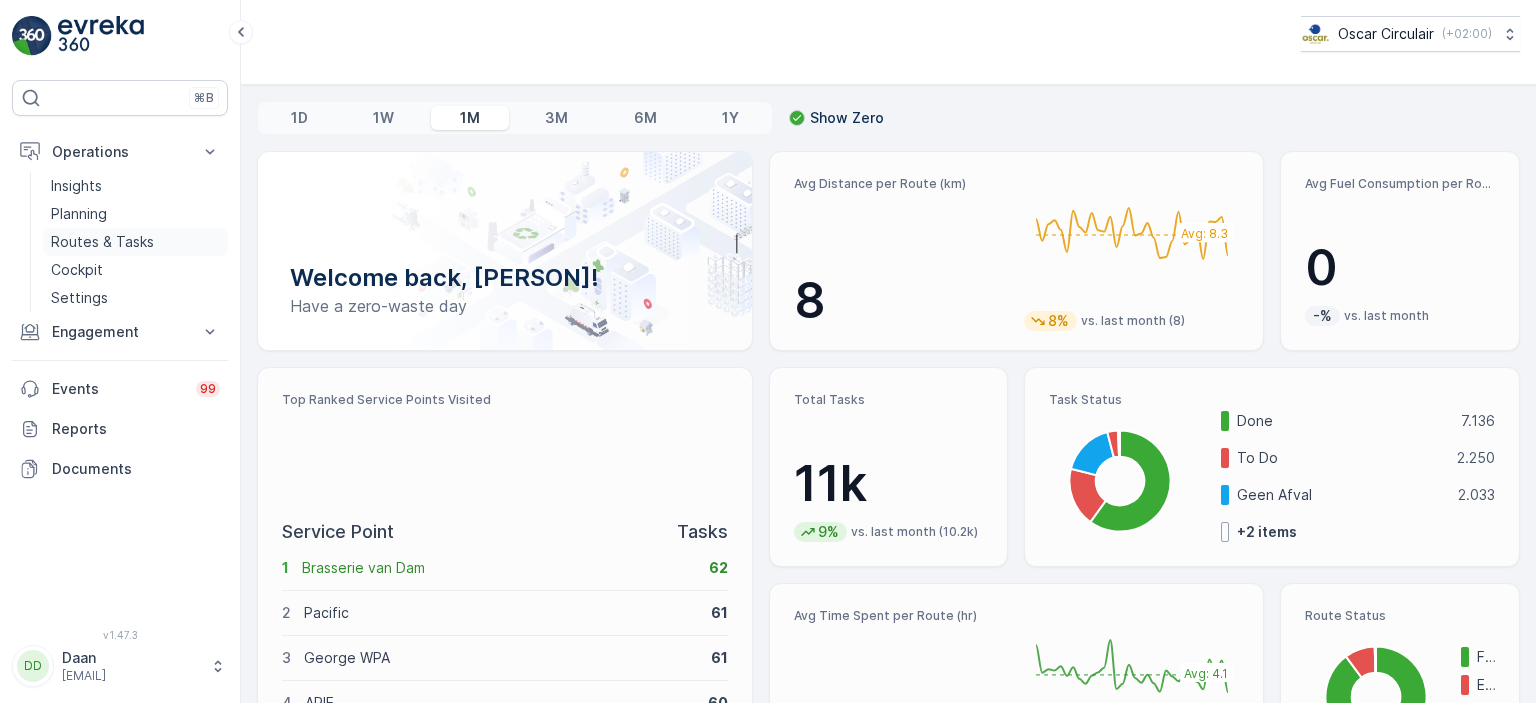 click on "Routes & Tasks" at bounding box center [102, 242] 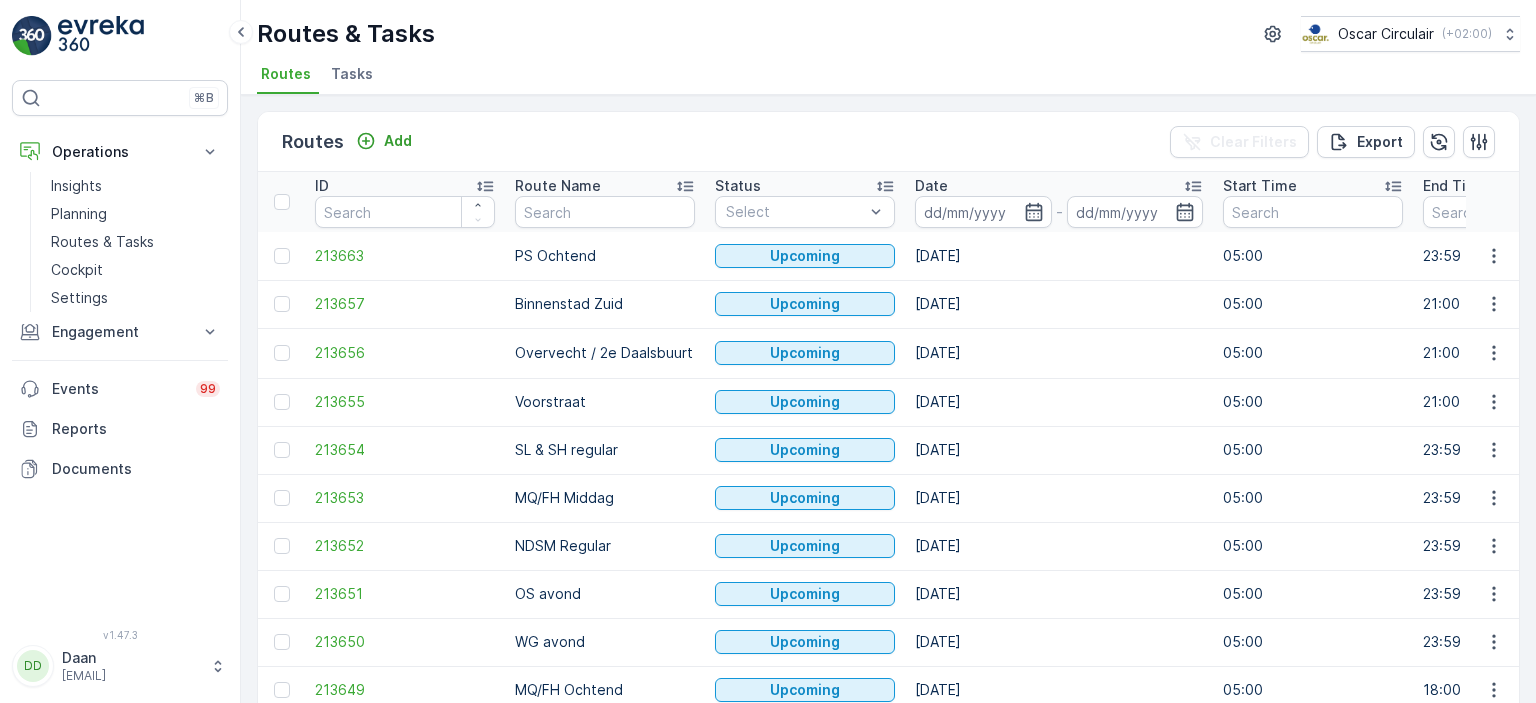 click on "Tasks" at bounding box center (354, 77) 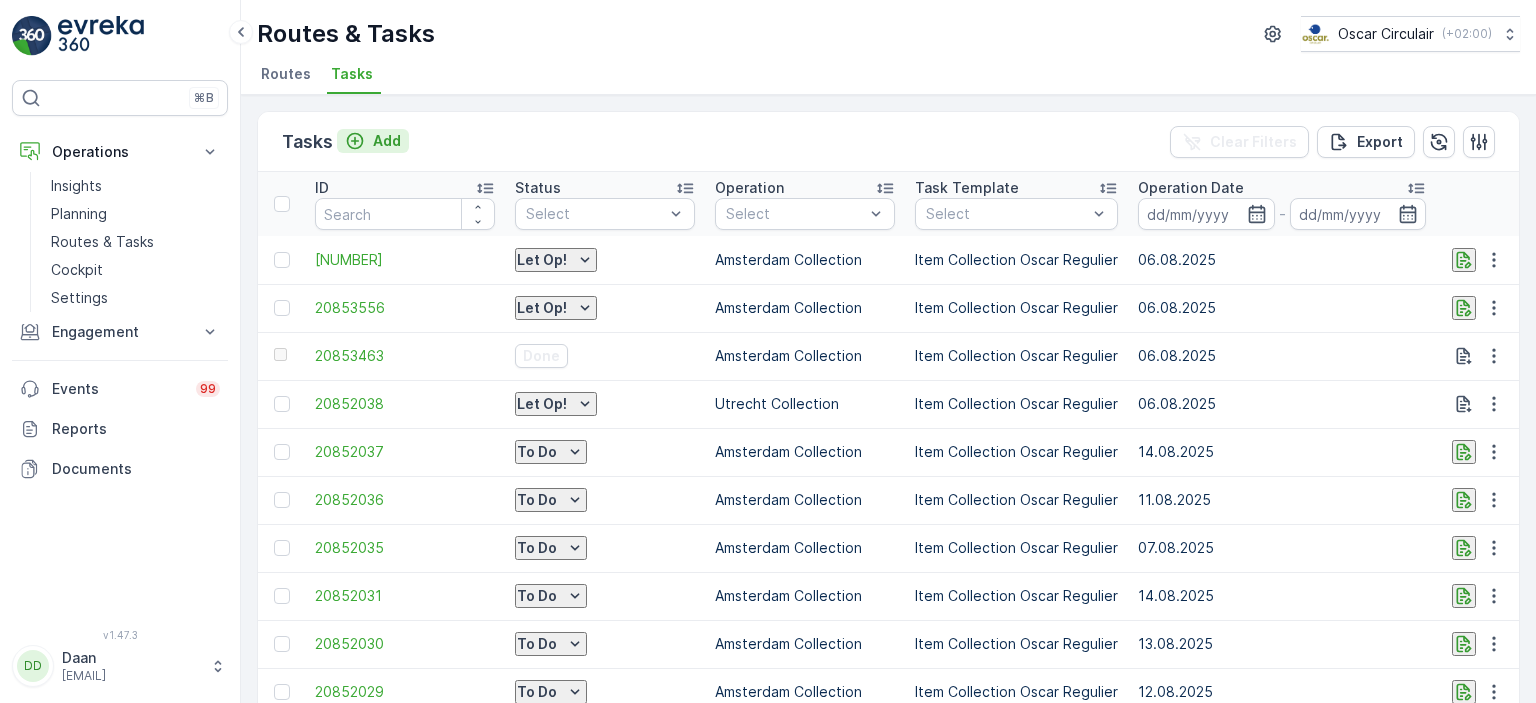 click 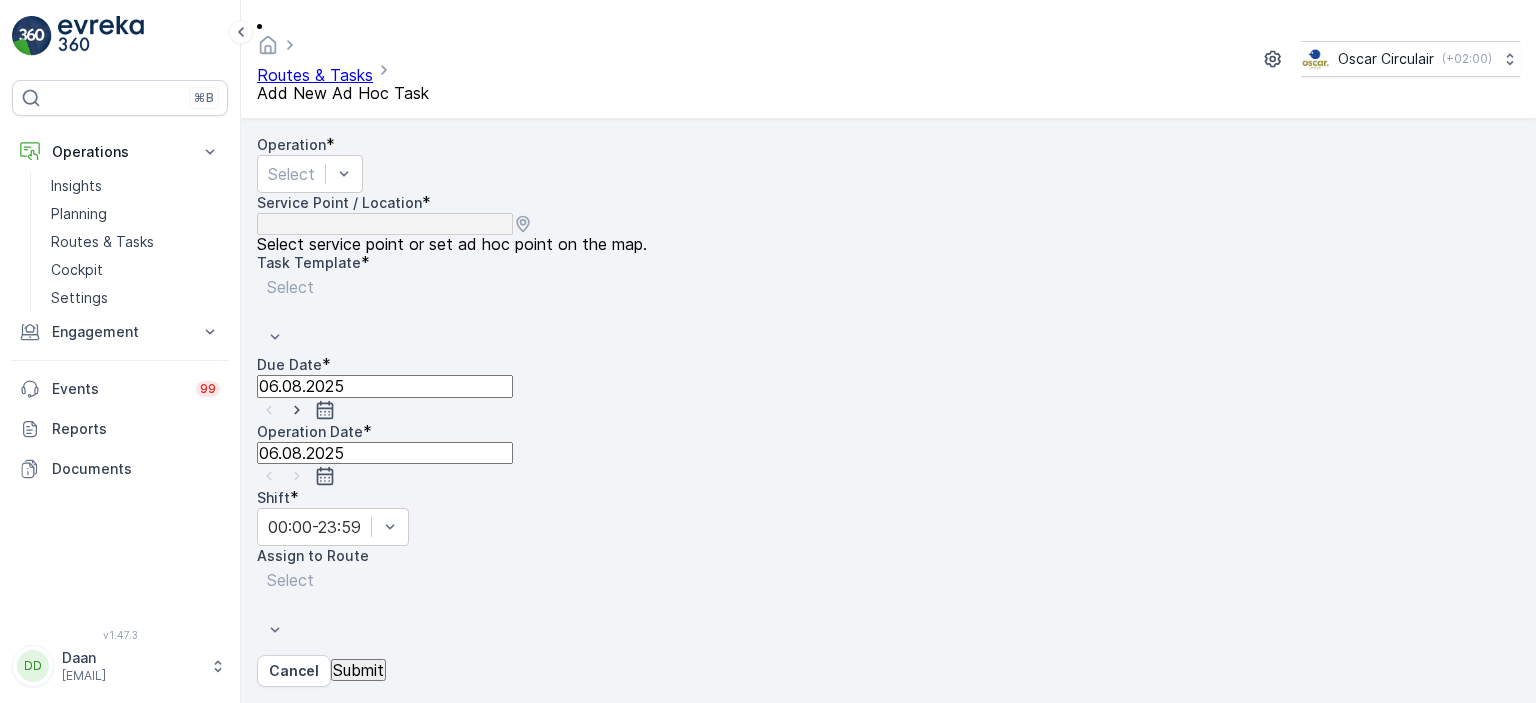 click at bounding box center (291, 174) 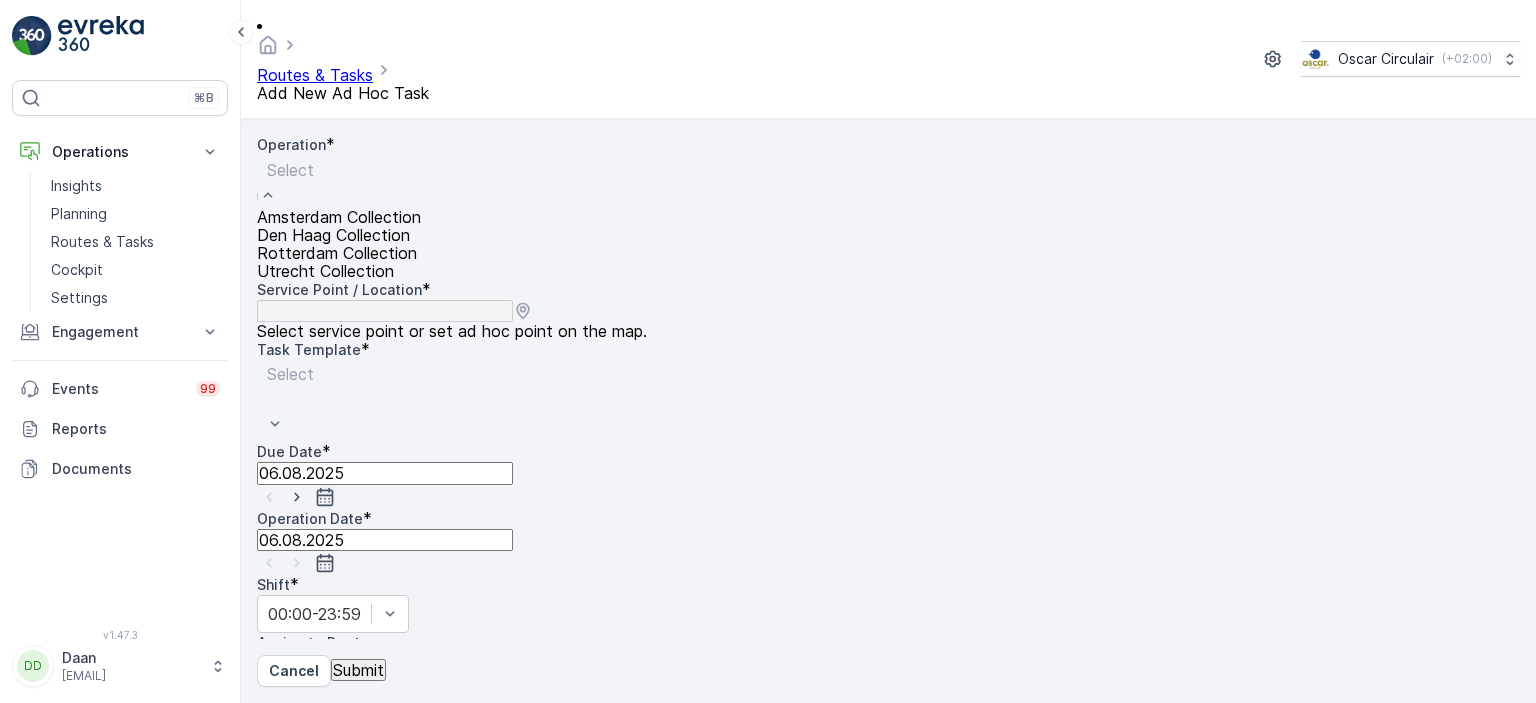 click on "Utrecht Collection" at bounding box center (325, 271) 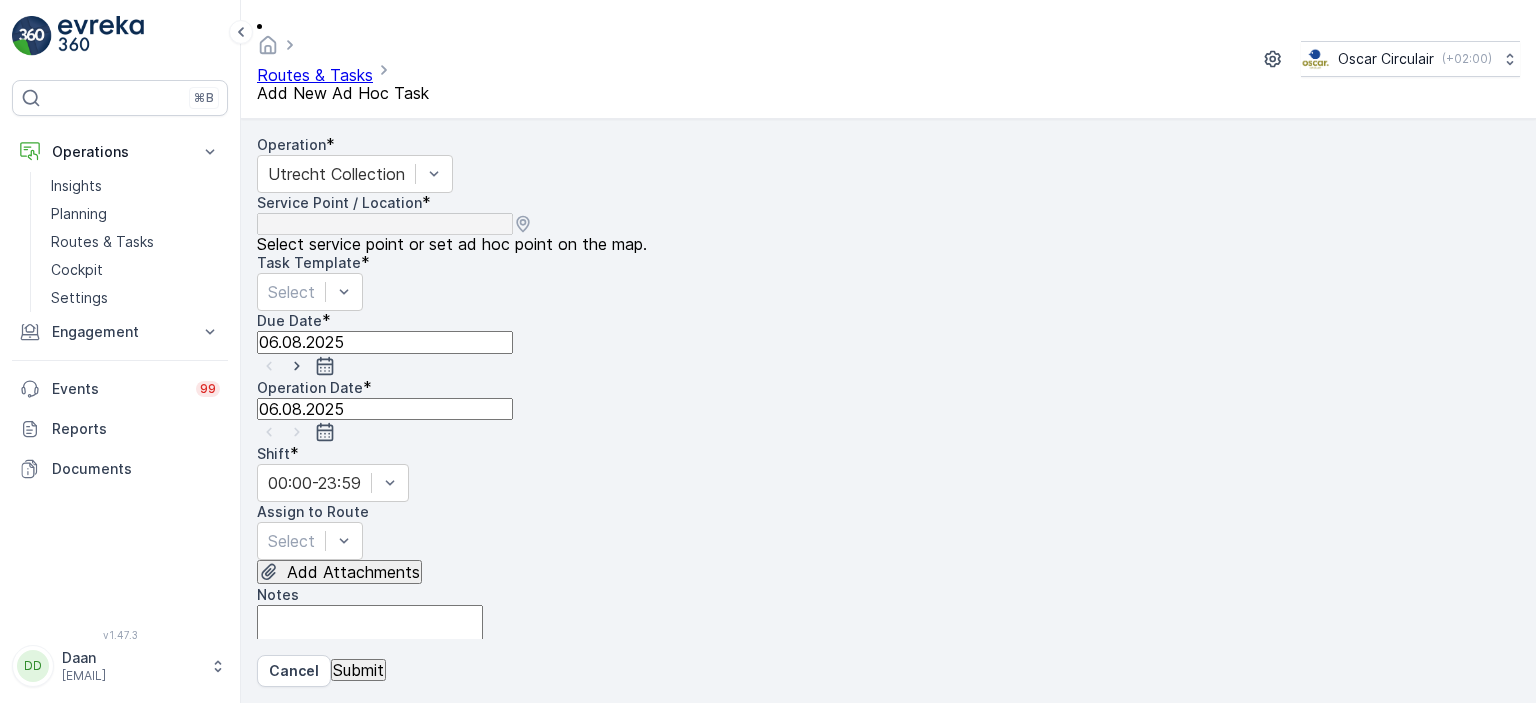 click at bounding box center (355, 692) 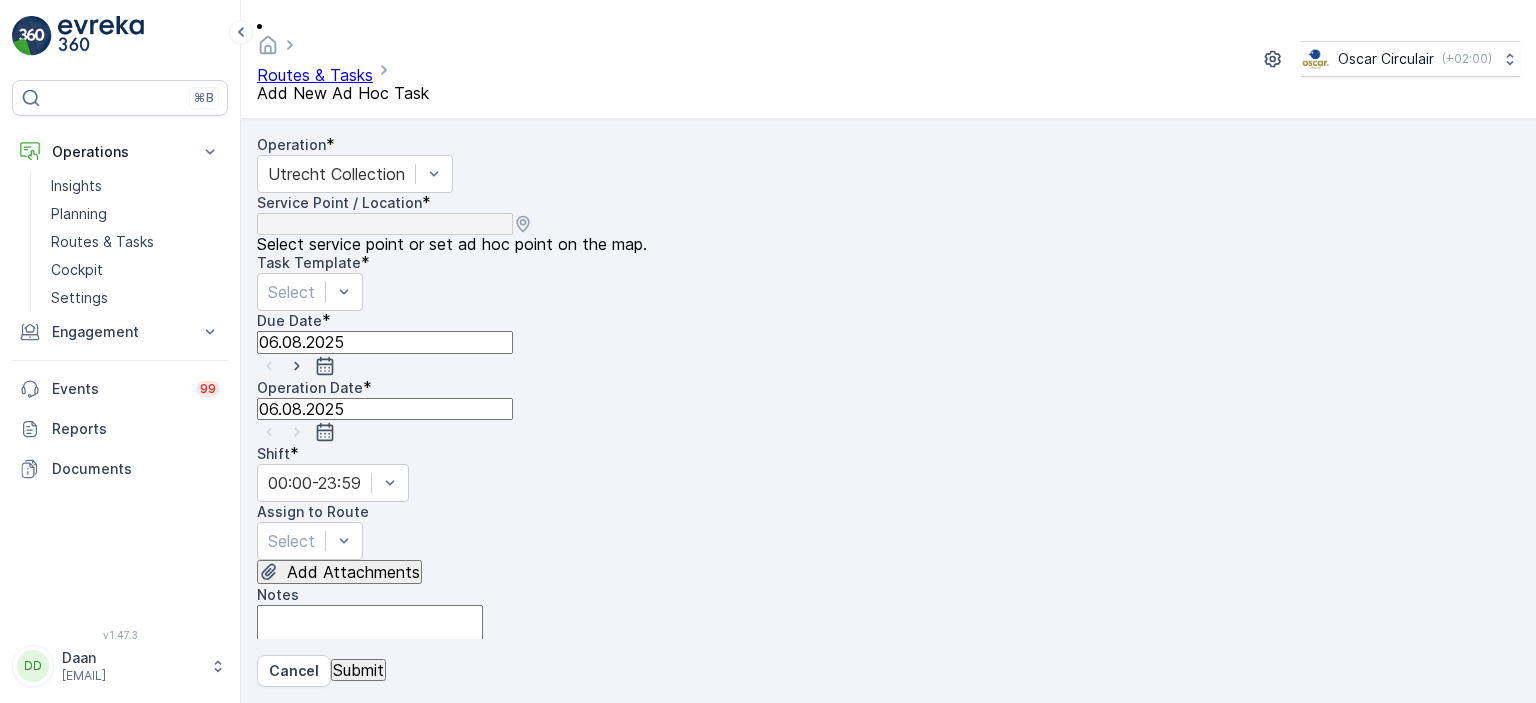 click on "Café-Restaurant " Graaf Floris "" at bounding box center [383, 1011] 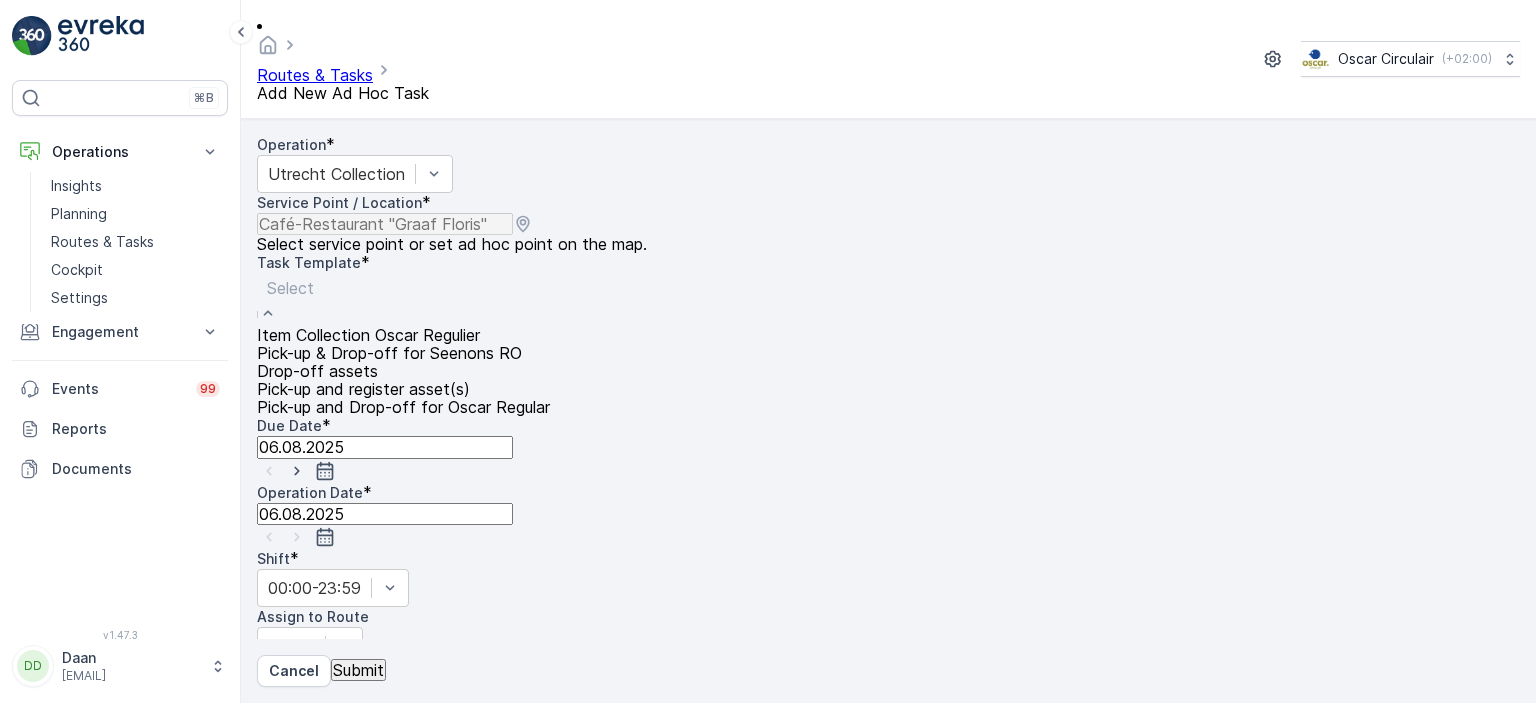 click on "Item Collection Oscar Regulier" at bounding box center [368, 335] 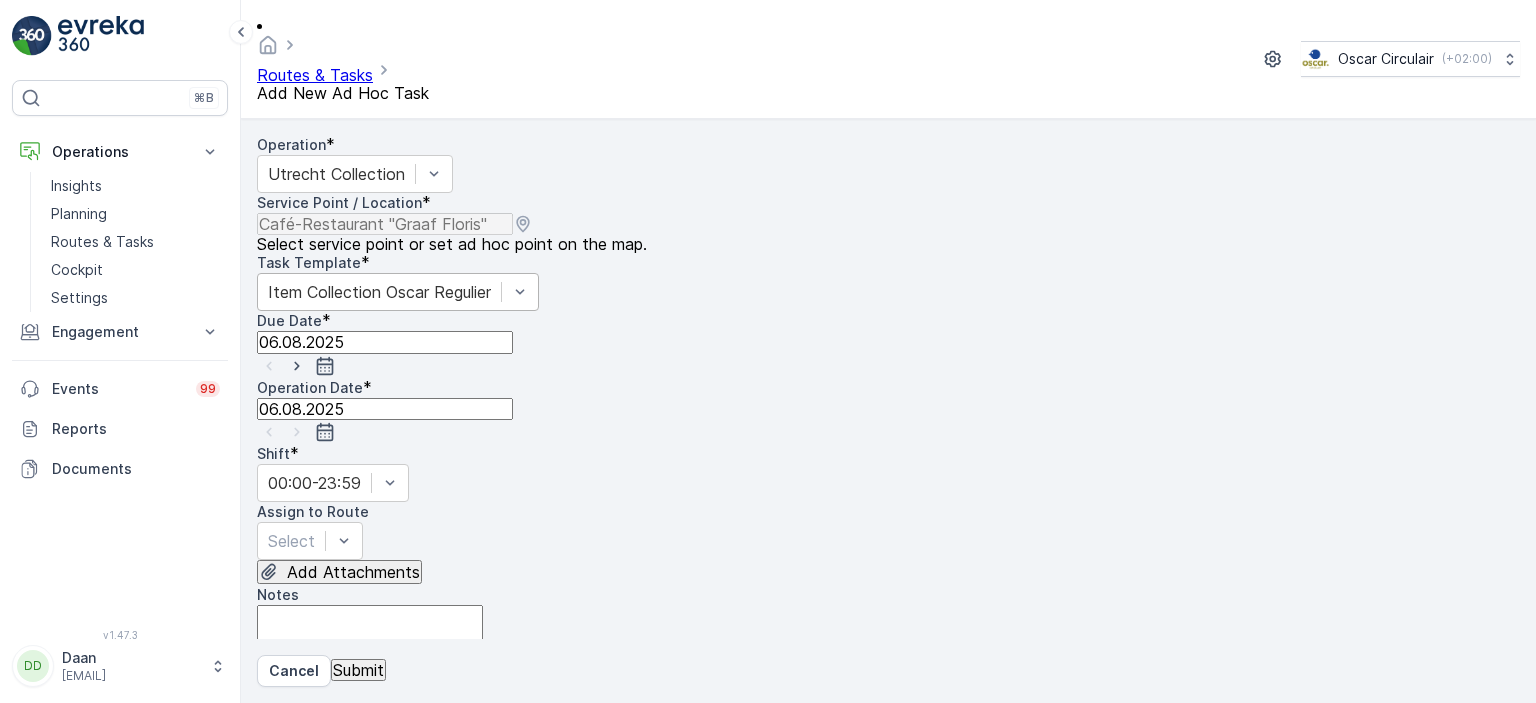 click 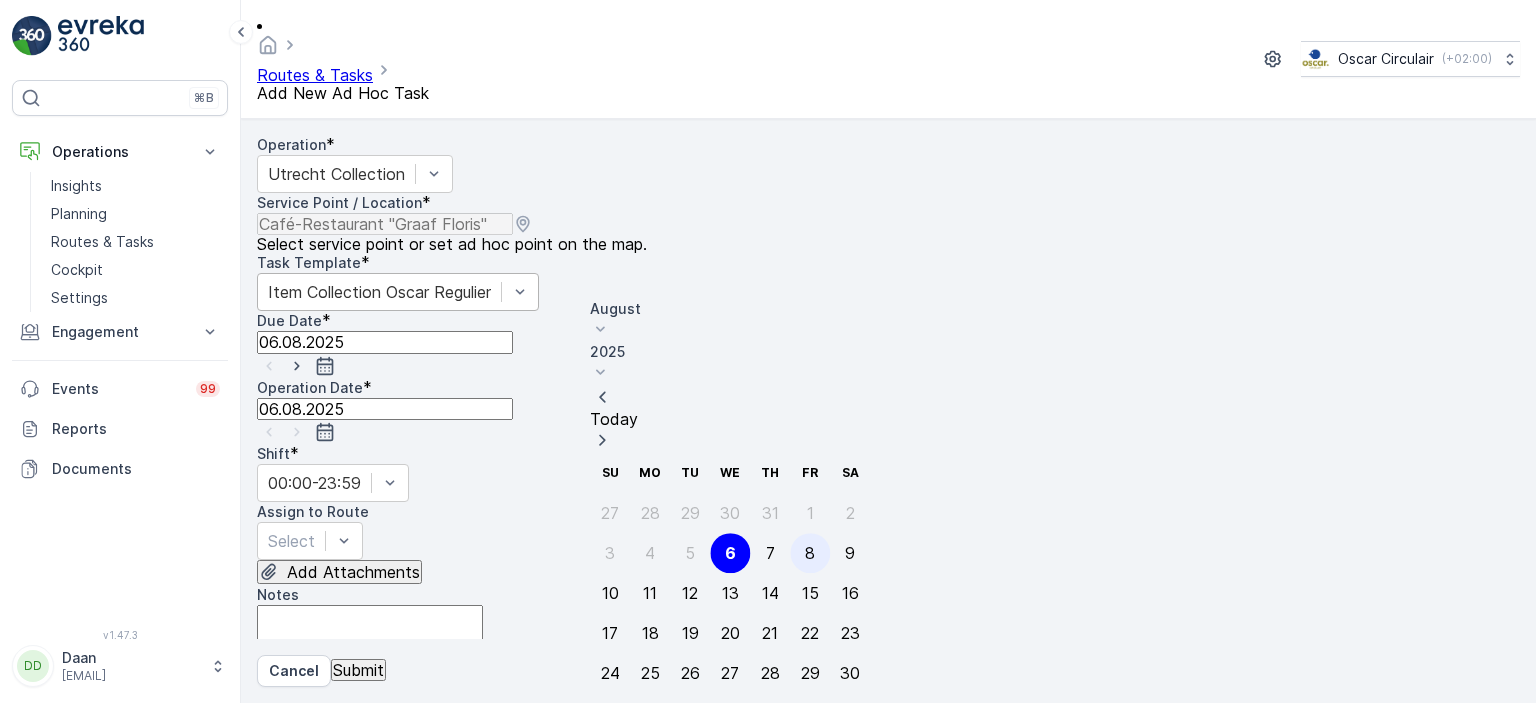 click on "8" at bounding box center (810, 553) 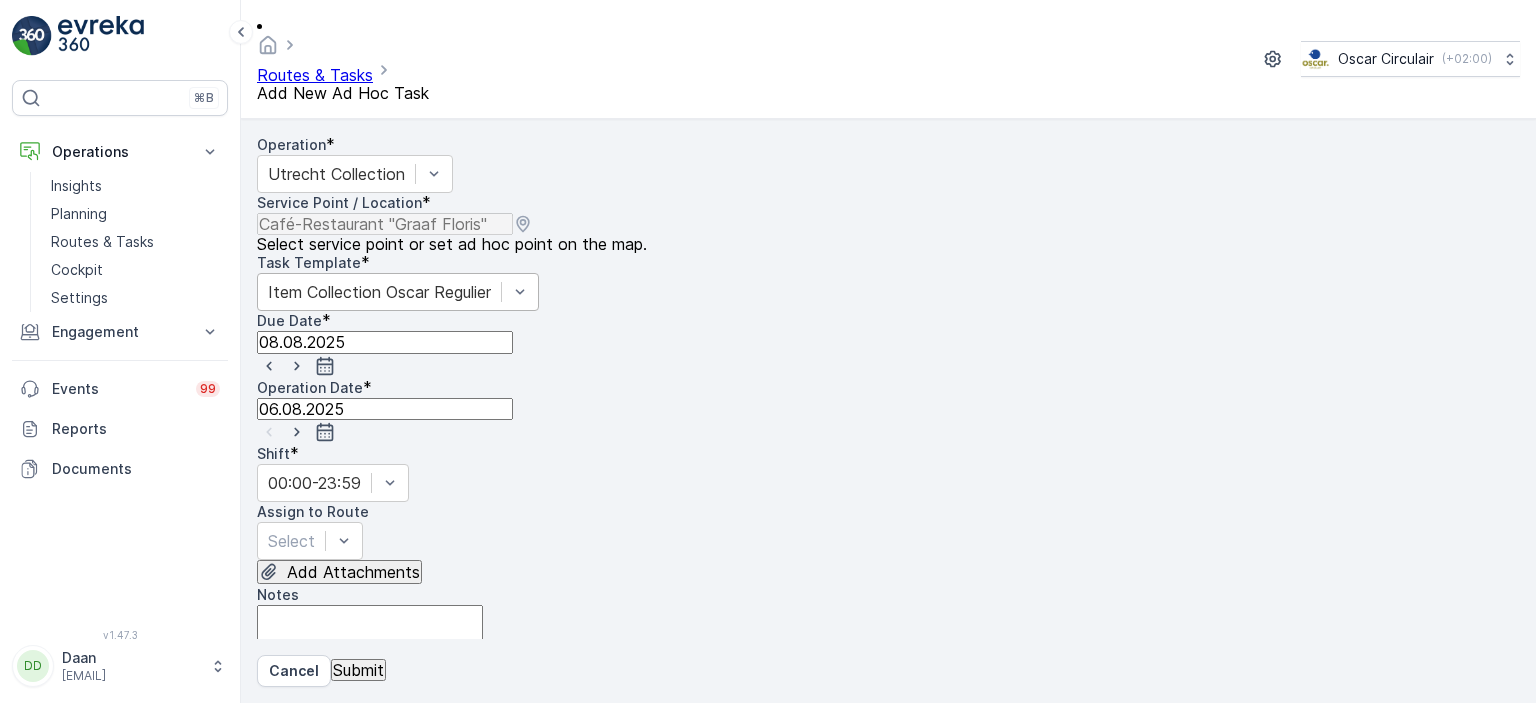 click 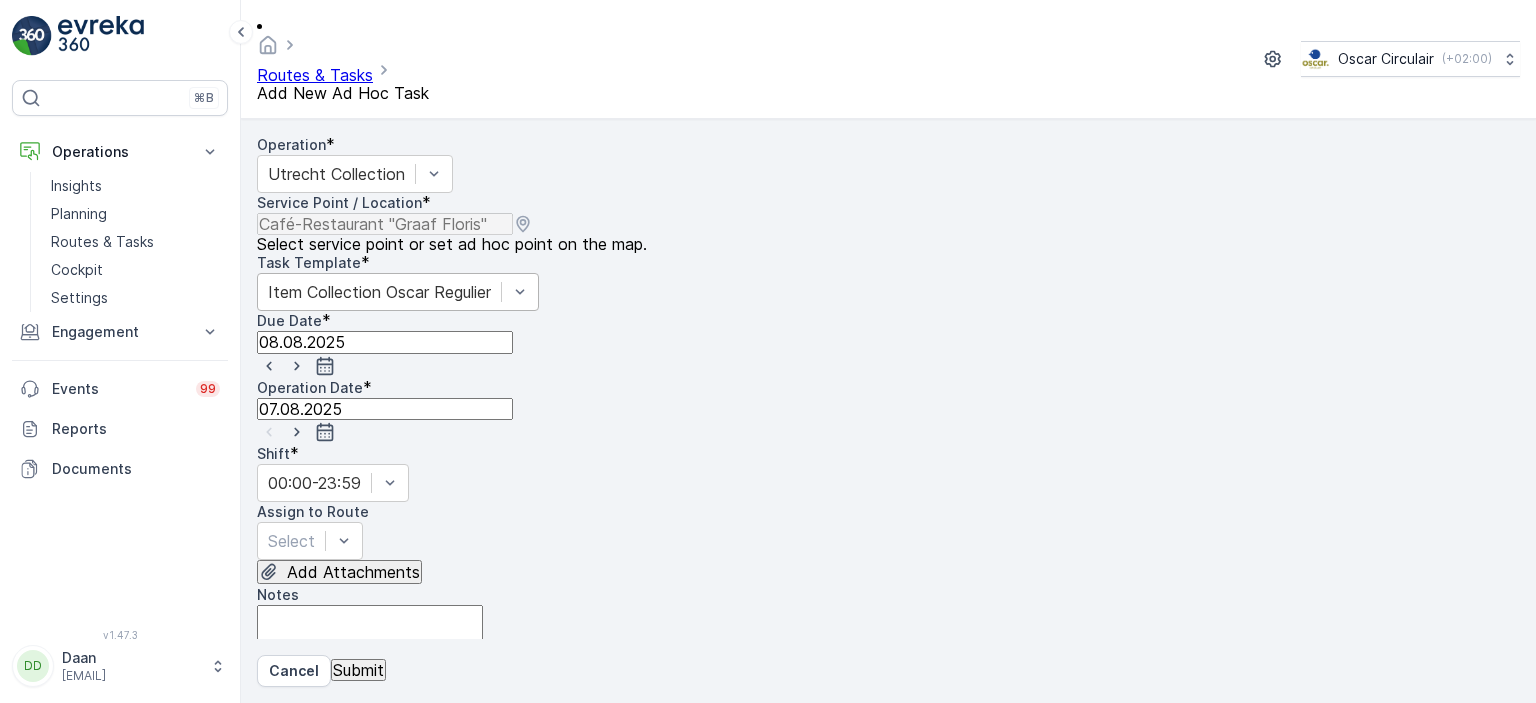 click 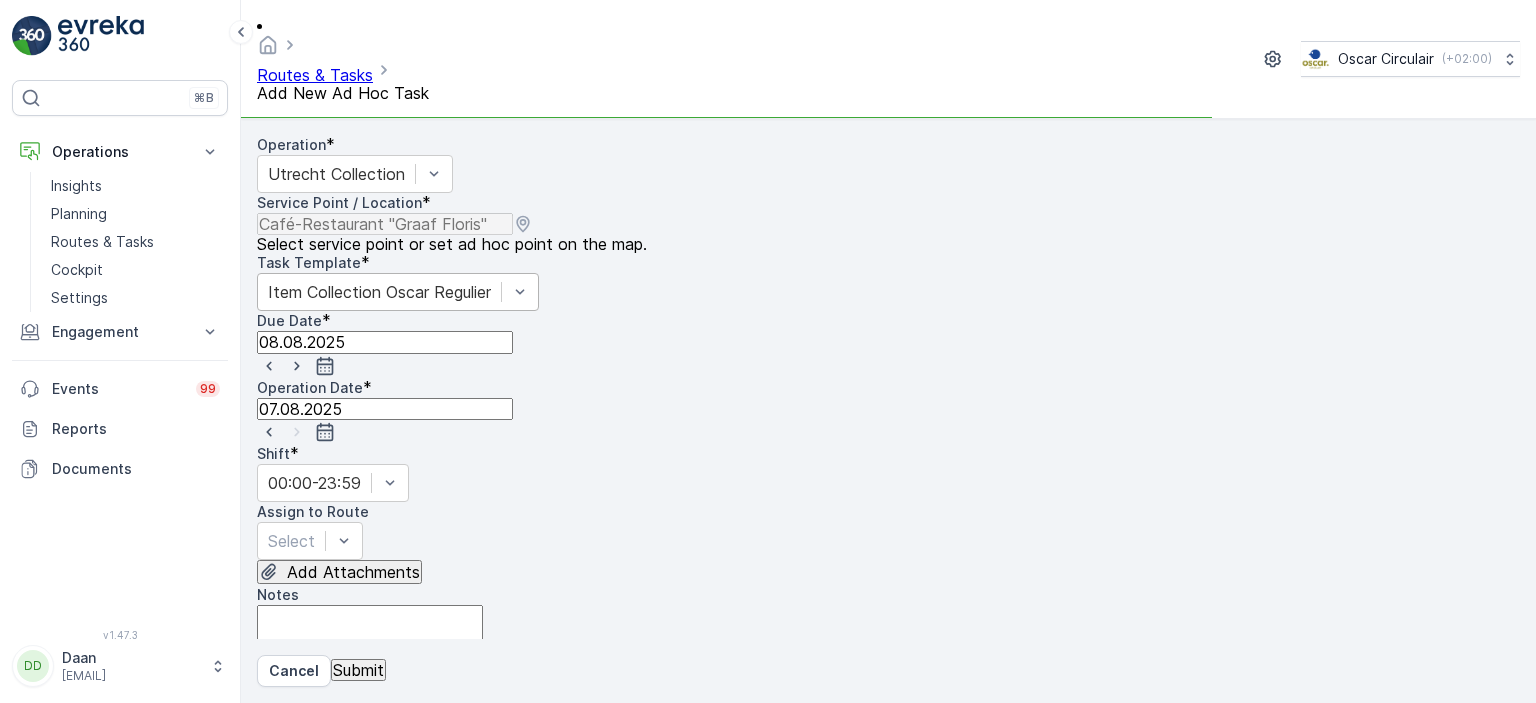 type on "08.08.2025" 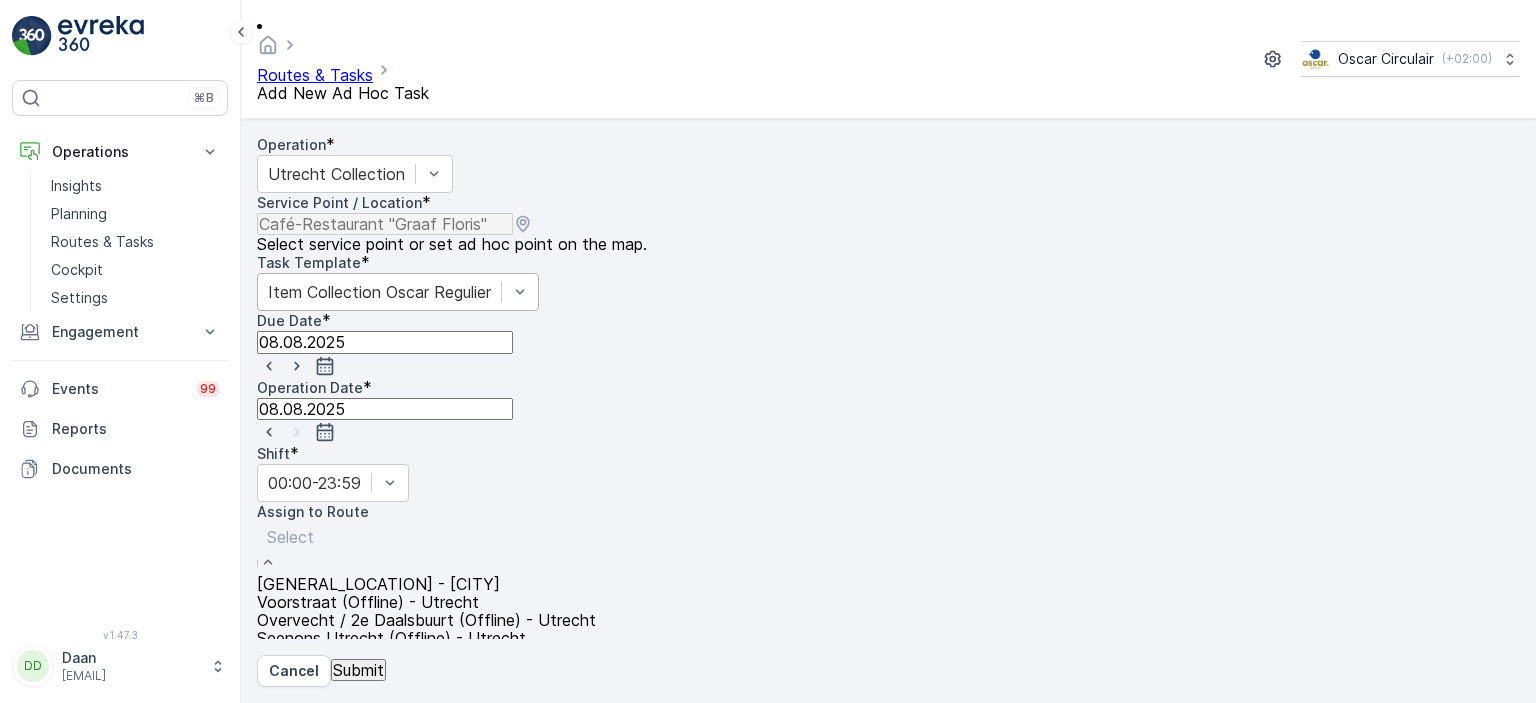click at bounding box center [426, 537] 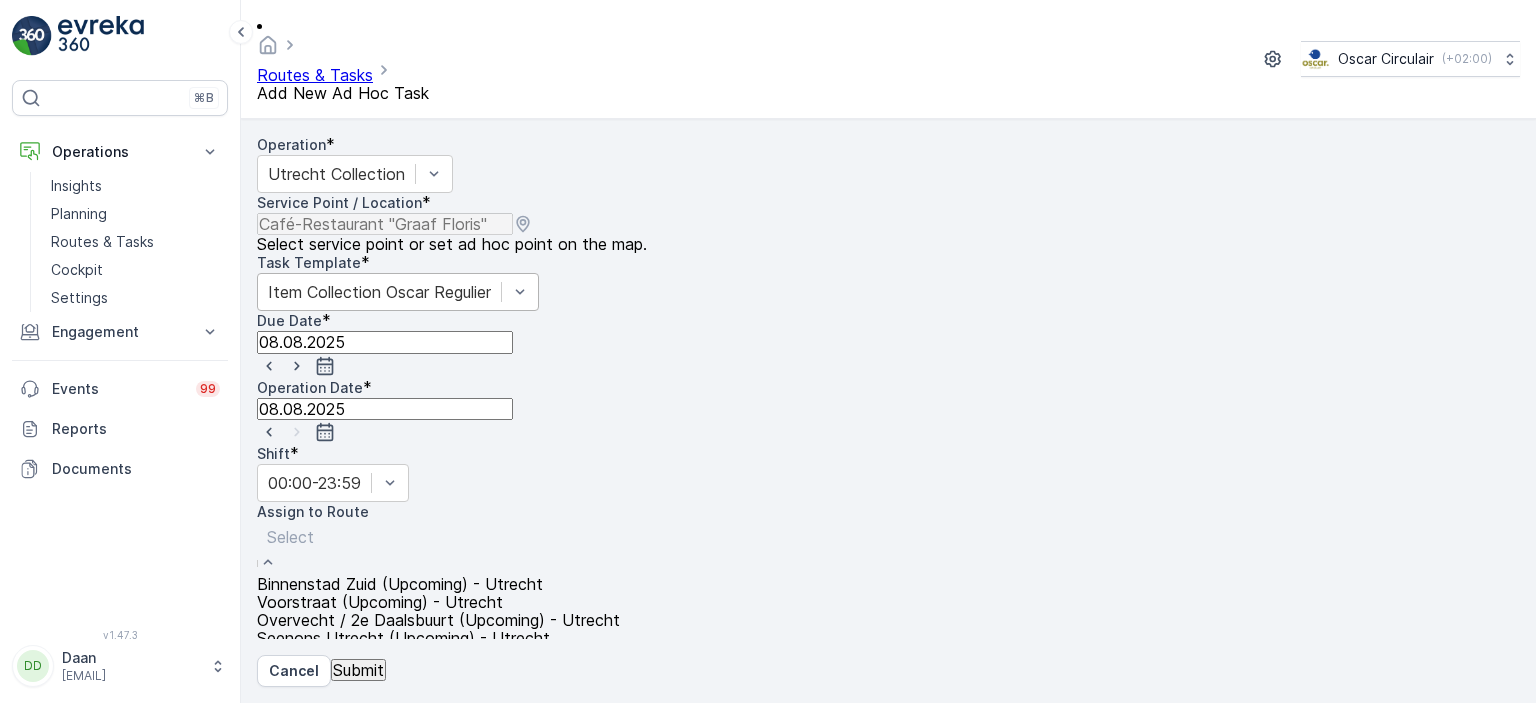 scroll, scrollTop: 166, scrollLeft: 0, axis: vertical 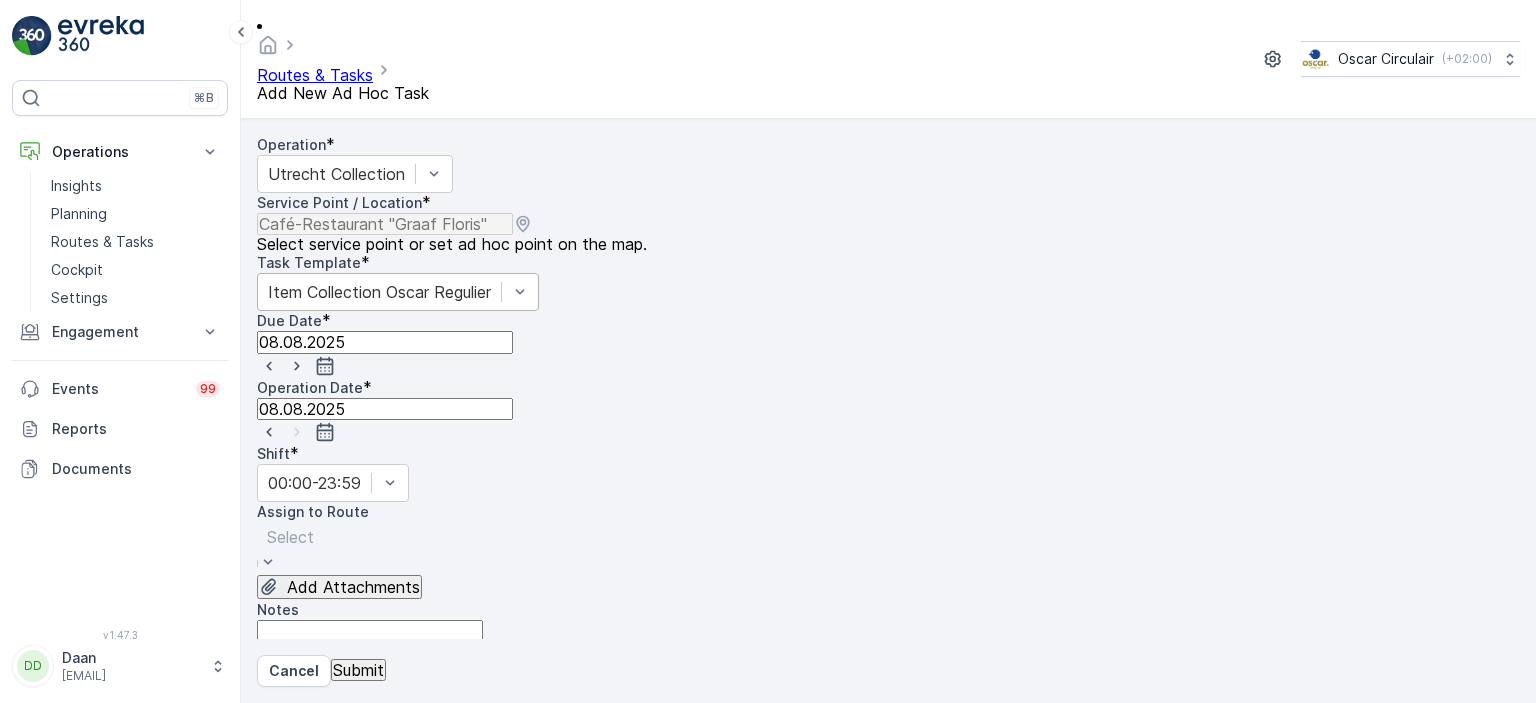 click at bounding box center [290, 537] 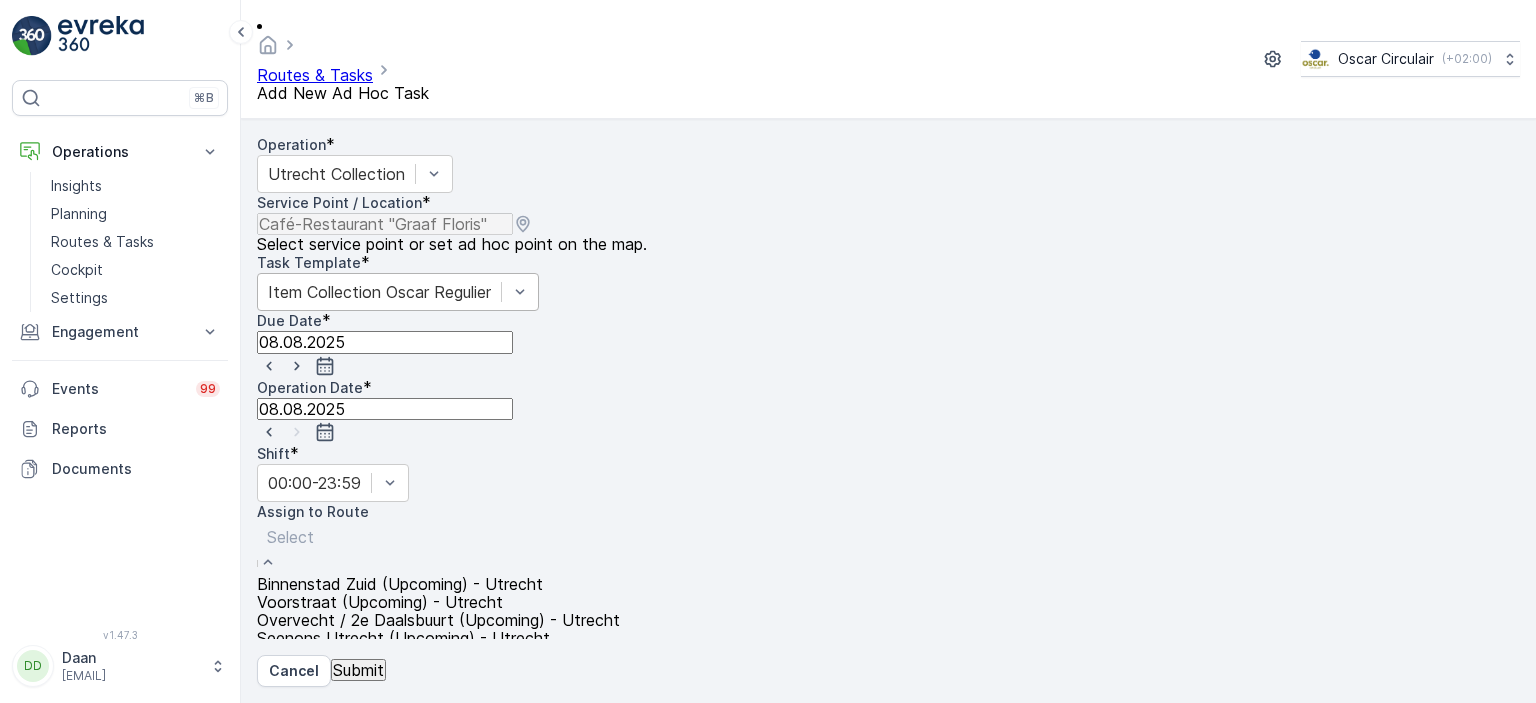click on "Voorstraat (Upcoming) - Utrecht" at bounding box center [380, 602] 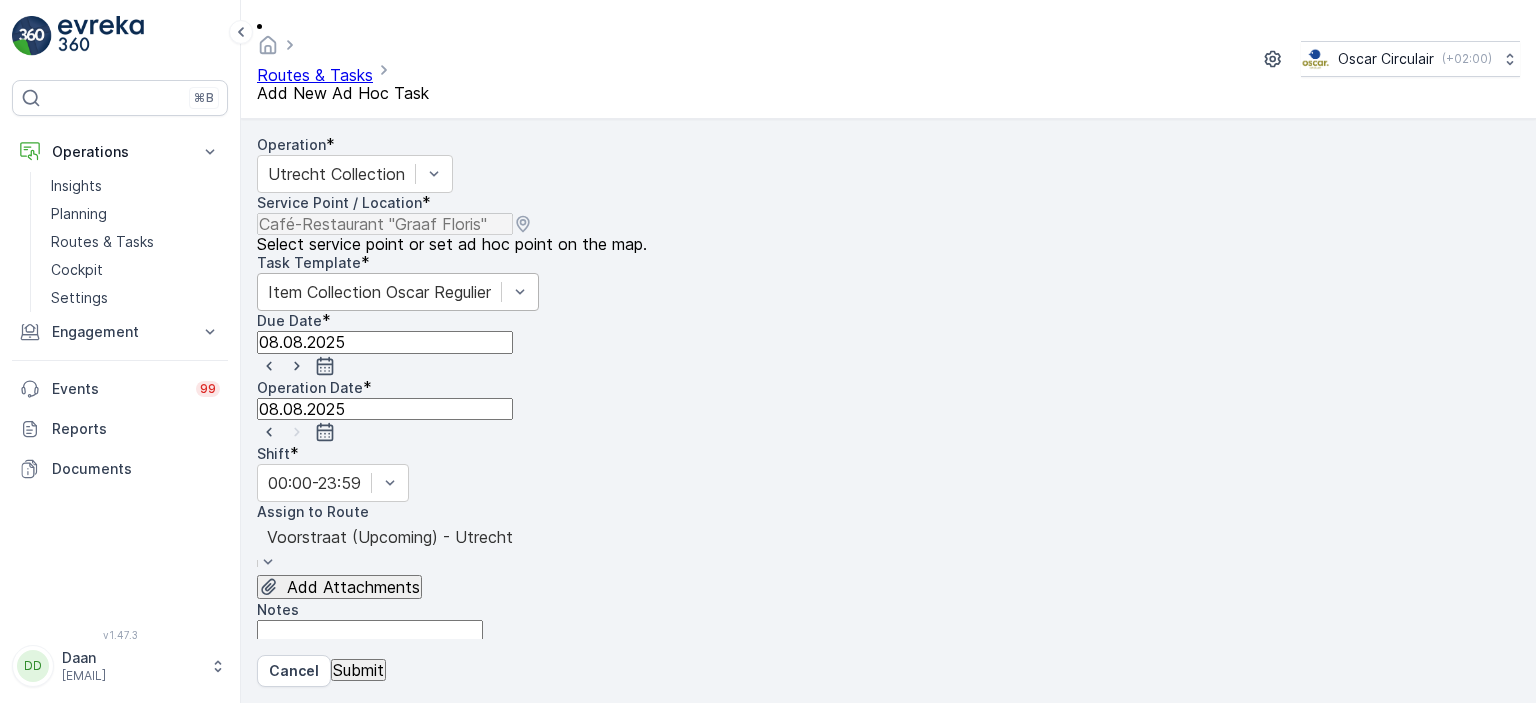 click on "Notes" at bounding box center [370, 648] 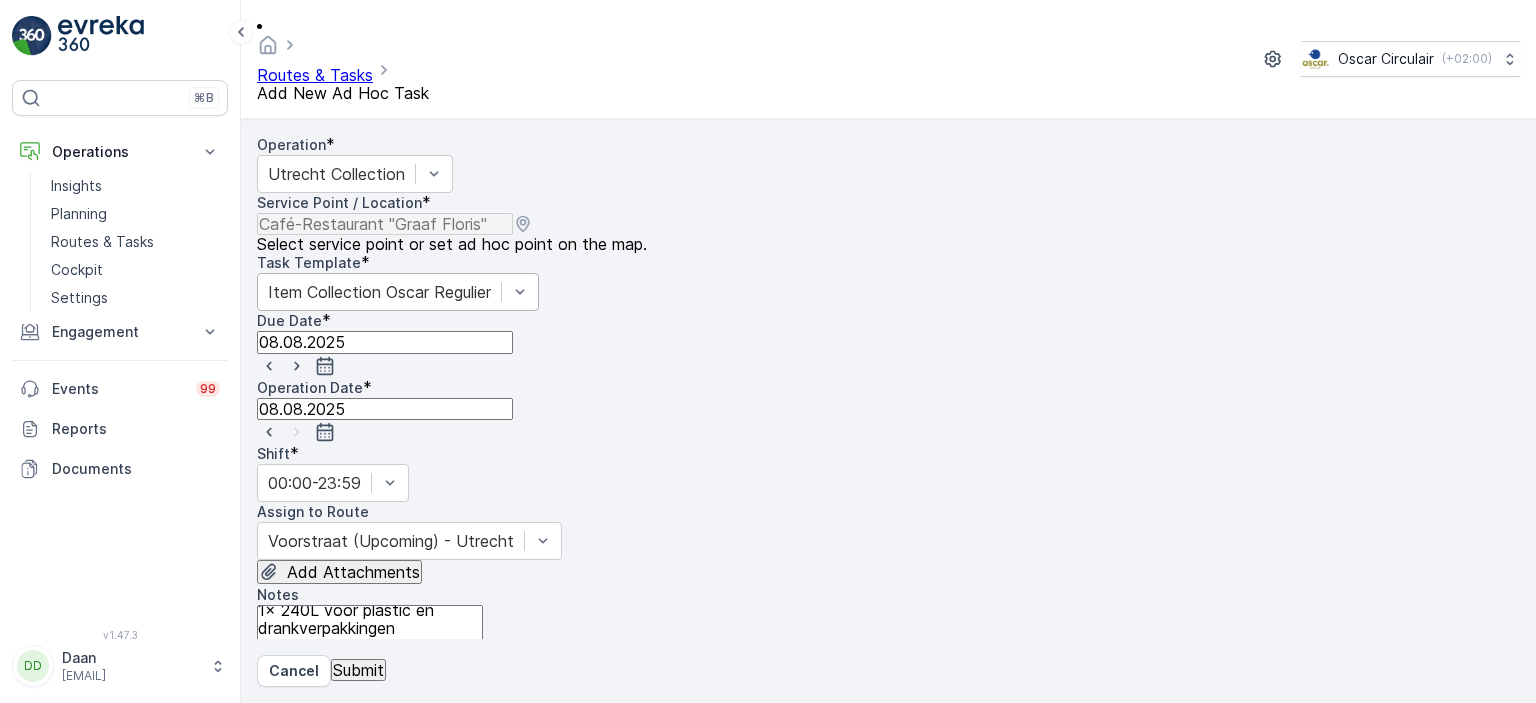 scroll, scrollTop: 40, scrollLeft: 0, axis: vertical 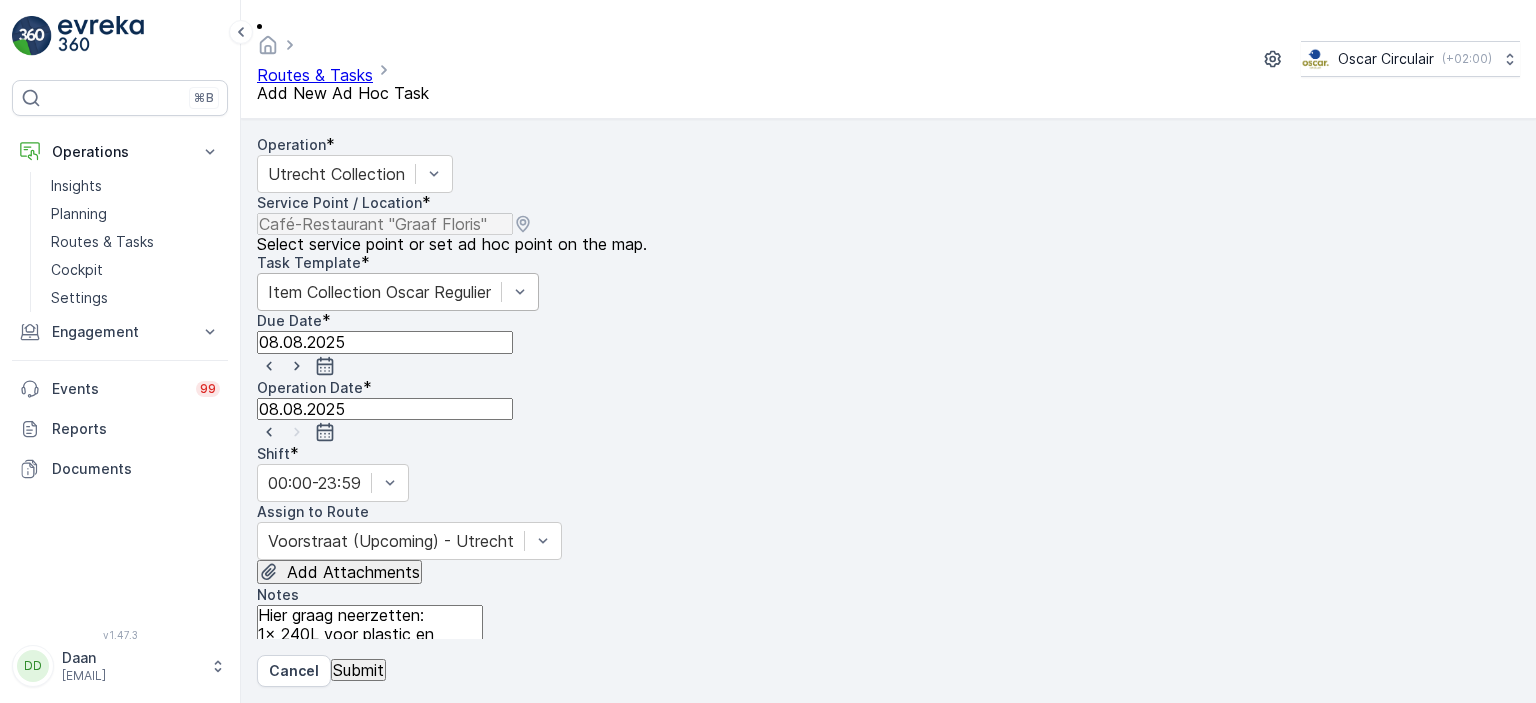 drag, startPoint x: 371, startPoint y: 442, endPoint x: 268, endPoint y: 371, distance: 125.09996 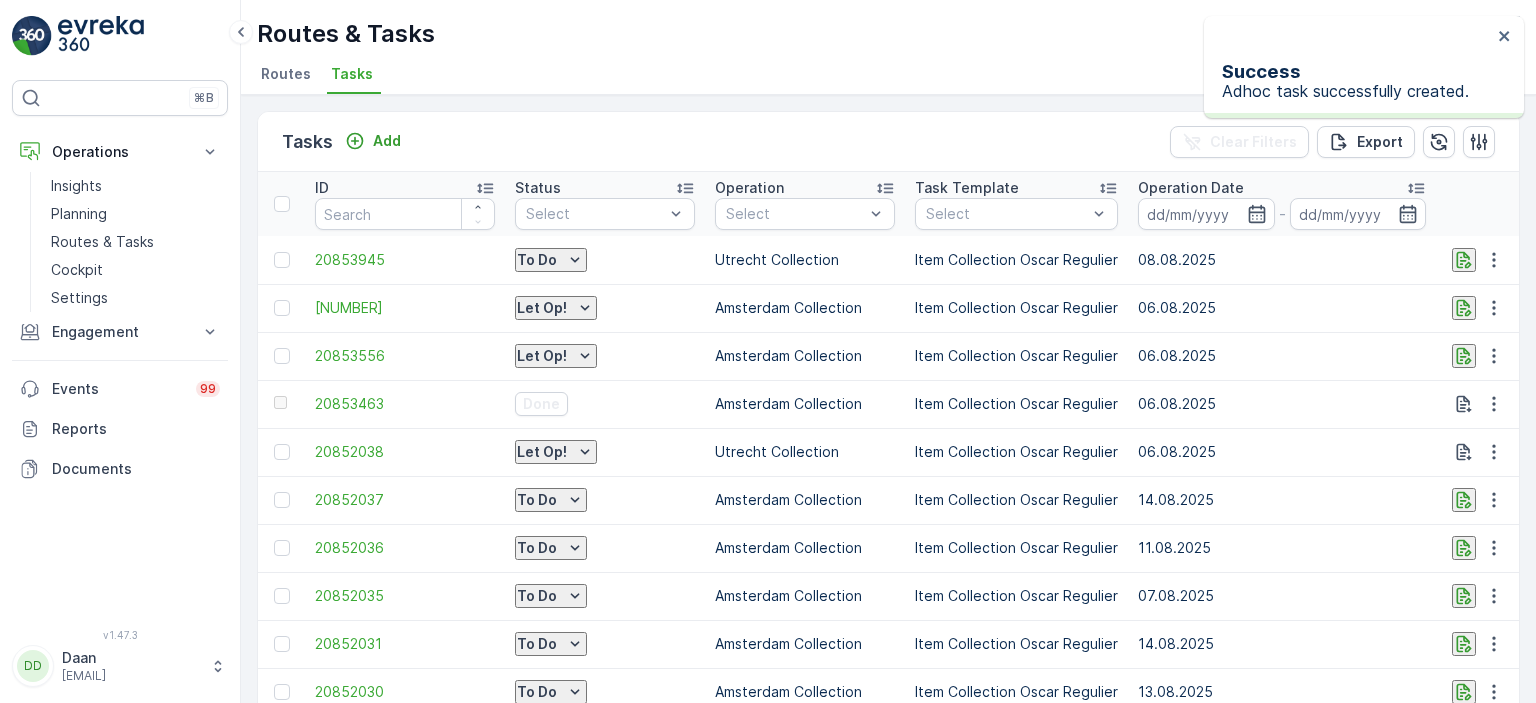 click on "To Do" at bounding box center (537, 260) 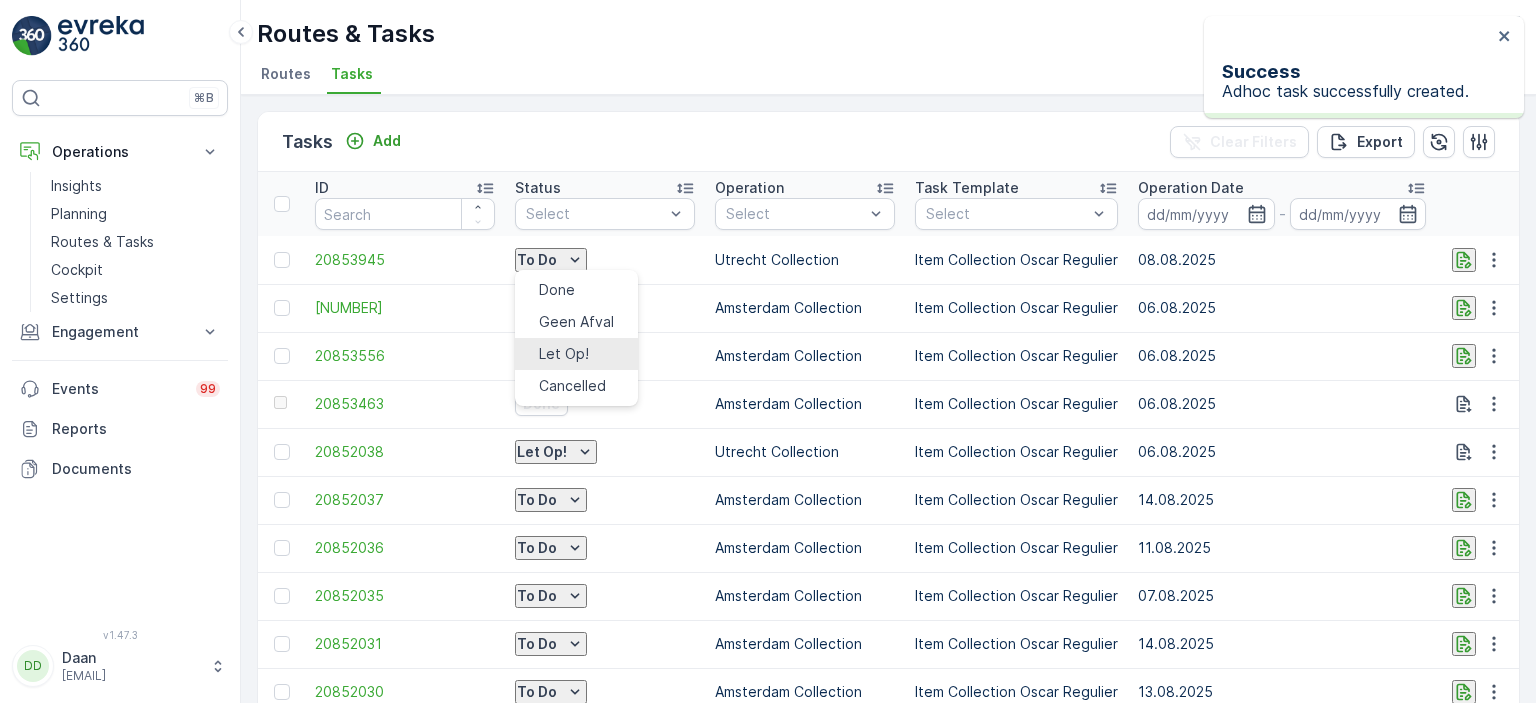 click on "Let Op!" at bounding box center [564, 354] 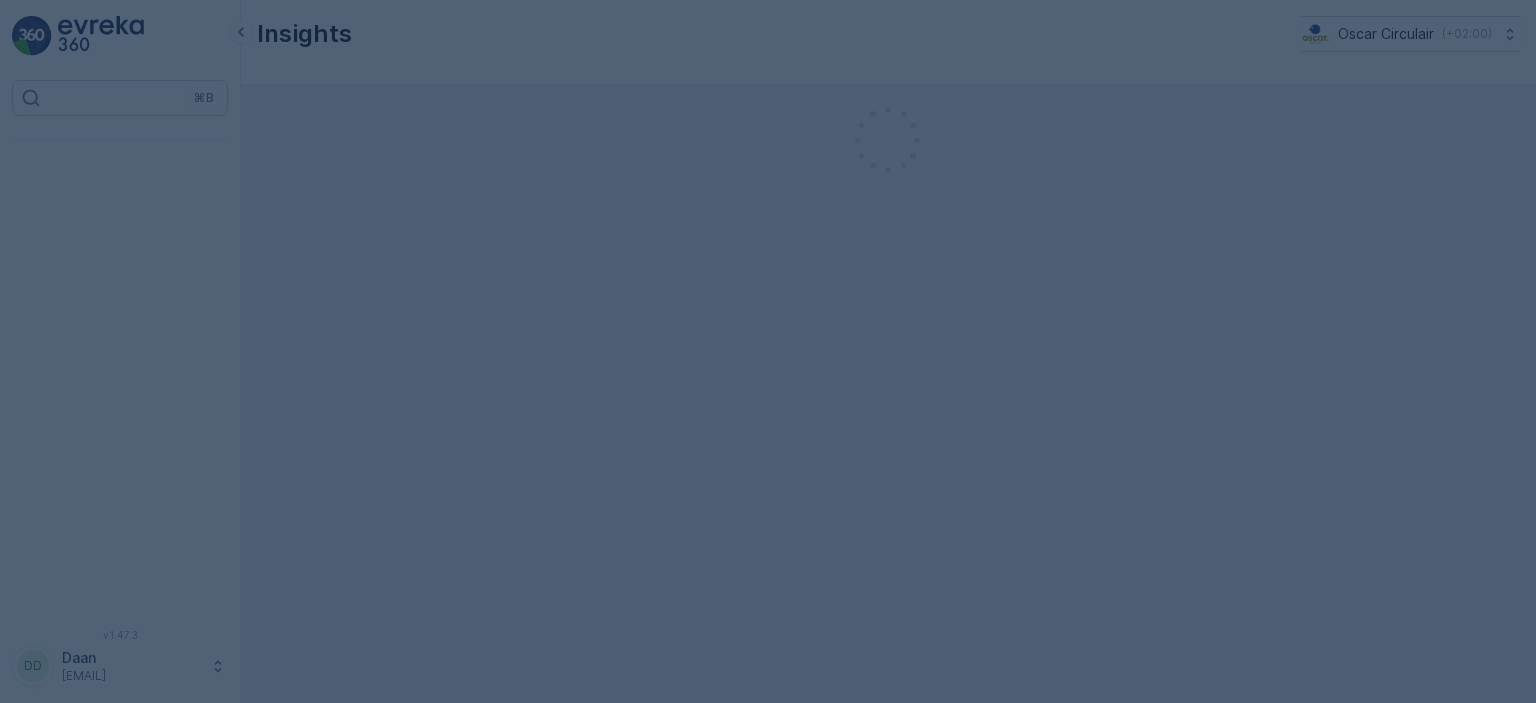 scroll, scrollTop: 0, scrollLeft: 0, axis: both 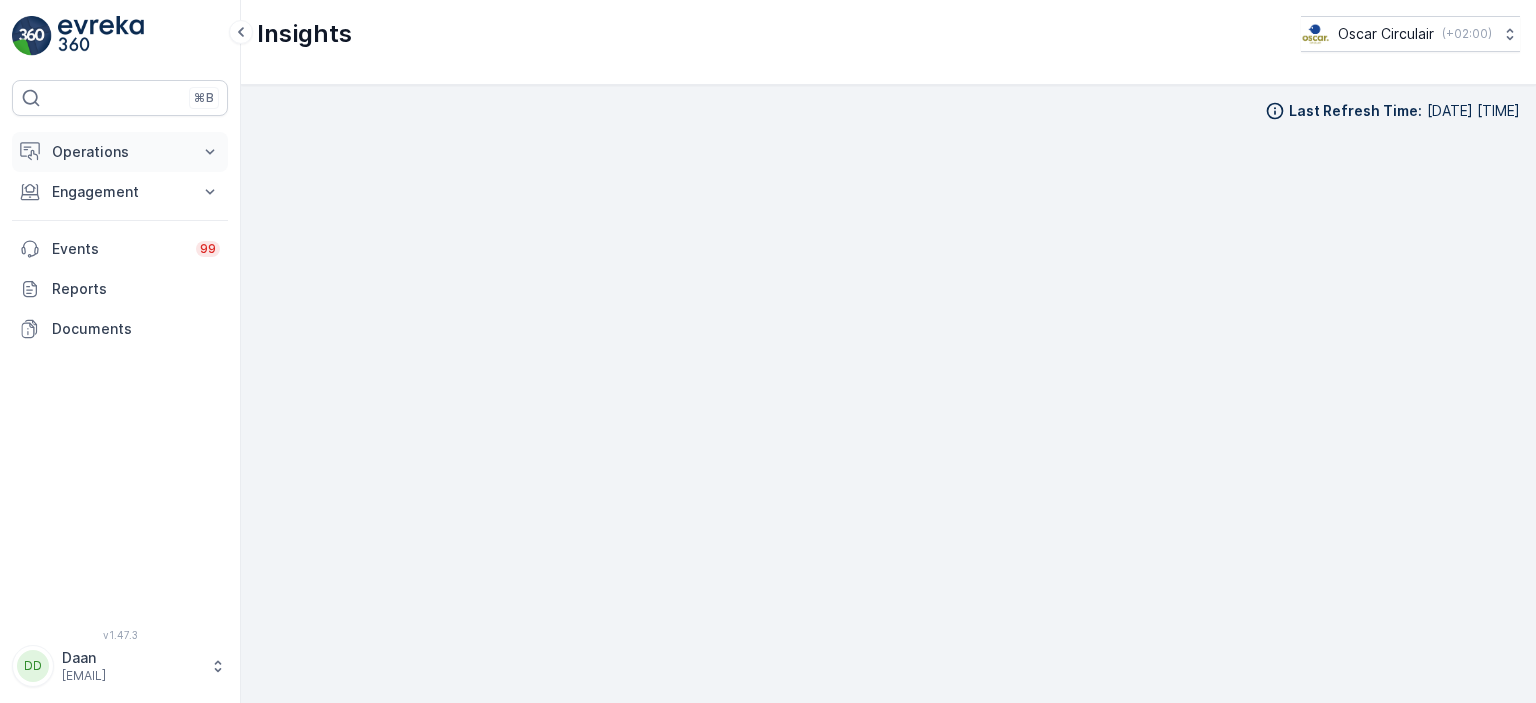 click on "Operations" at bounding box center (120, 152) 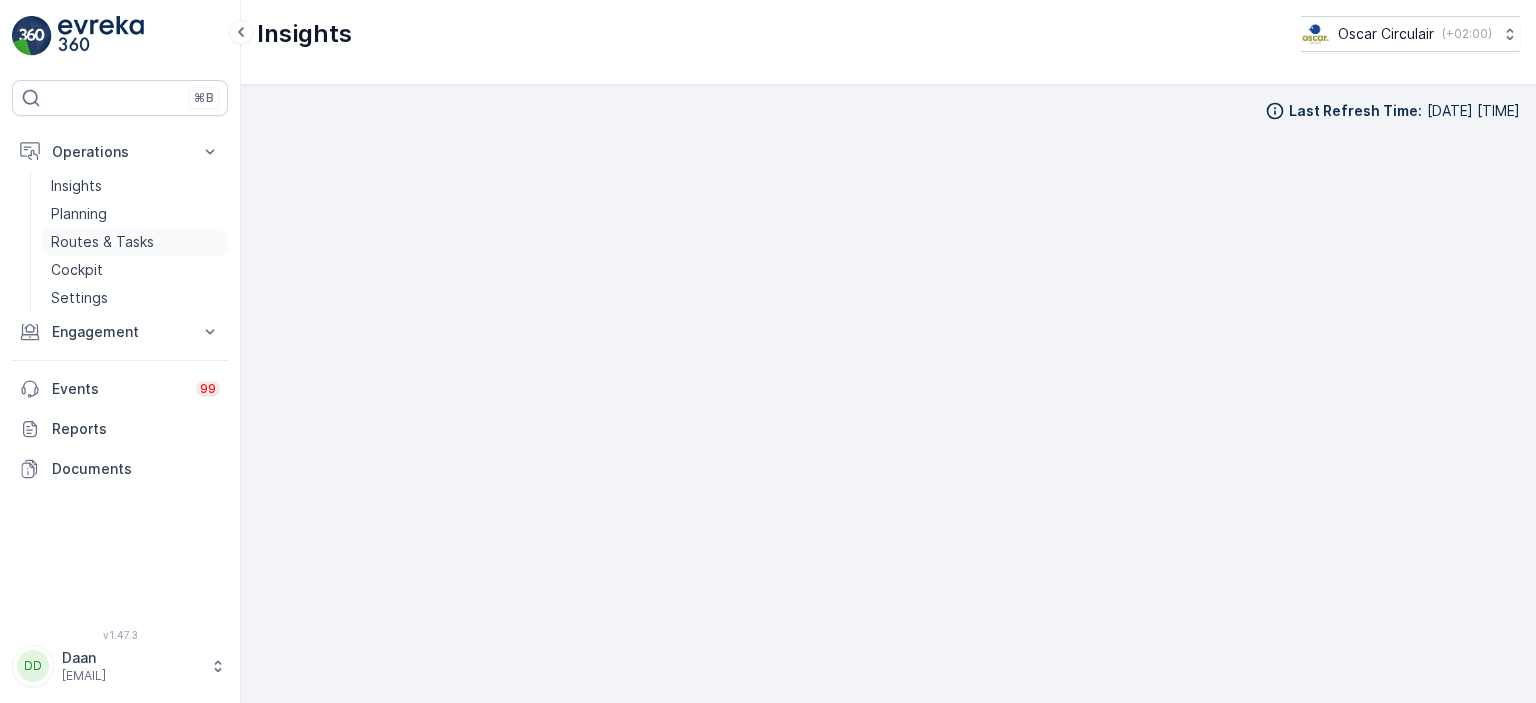 click on "Routes & Tasks" at bounding box center (102, 242) 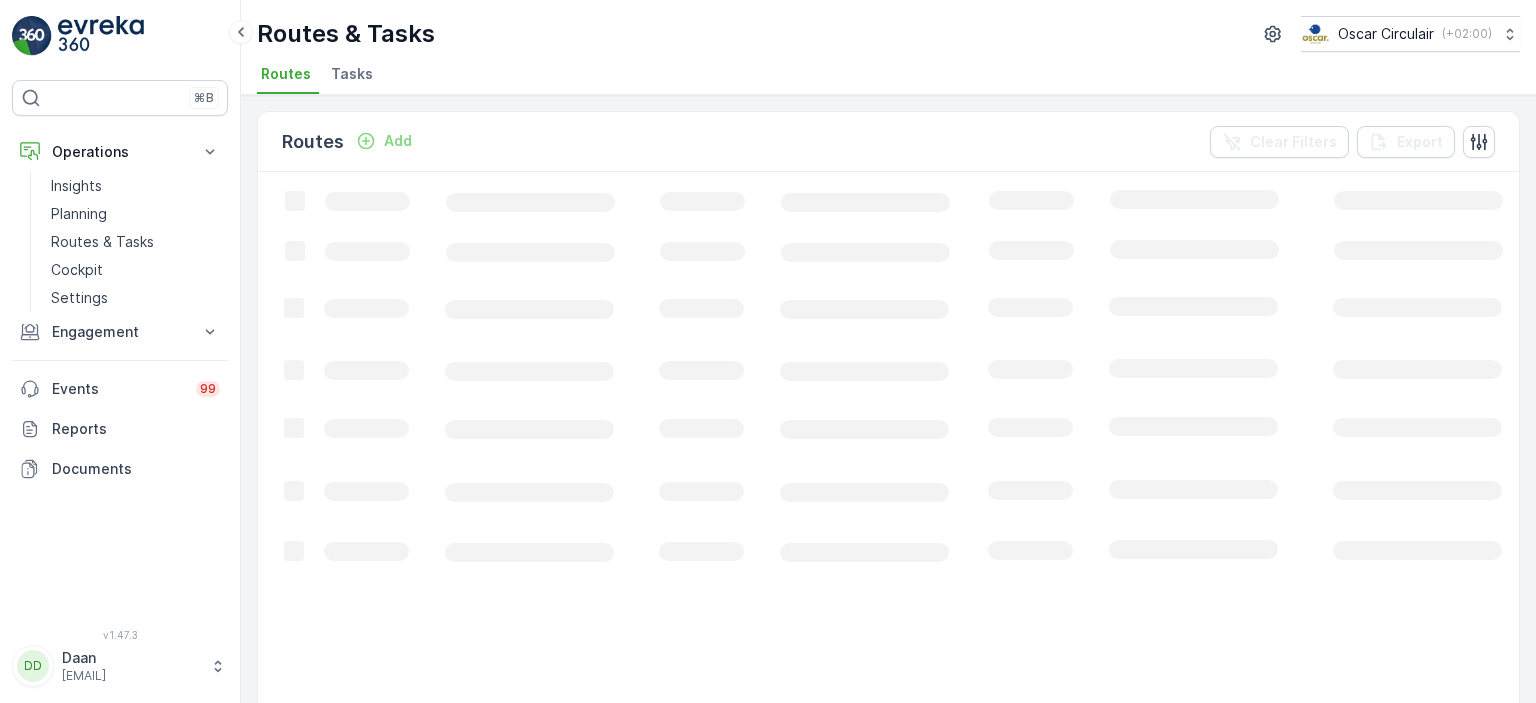 click on "Tasks" at bounding box center (352, 74) 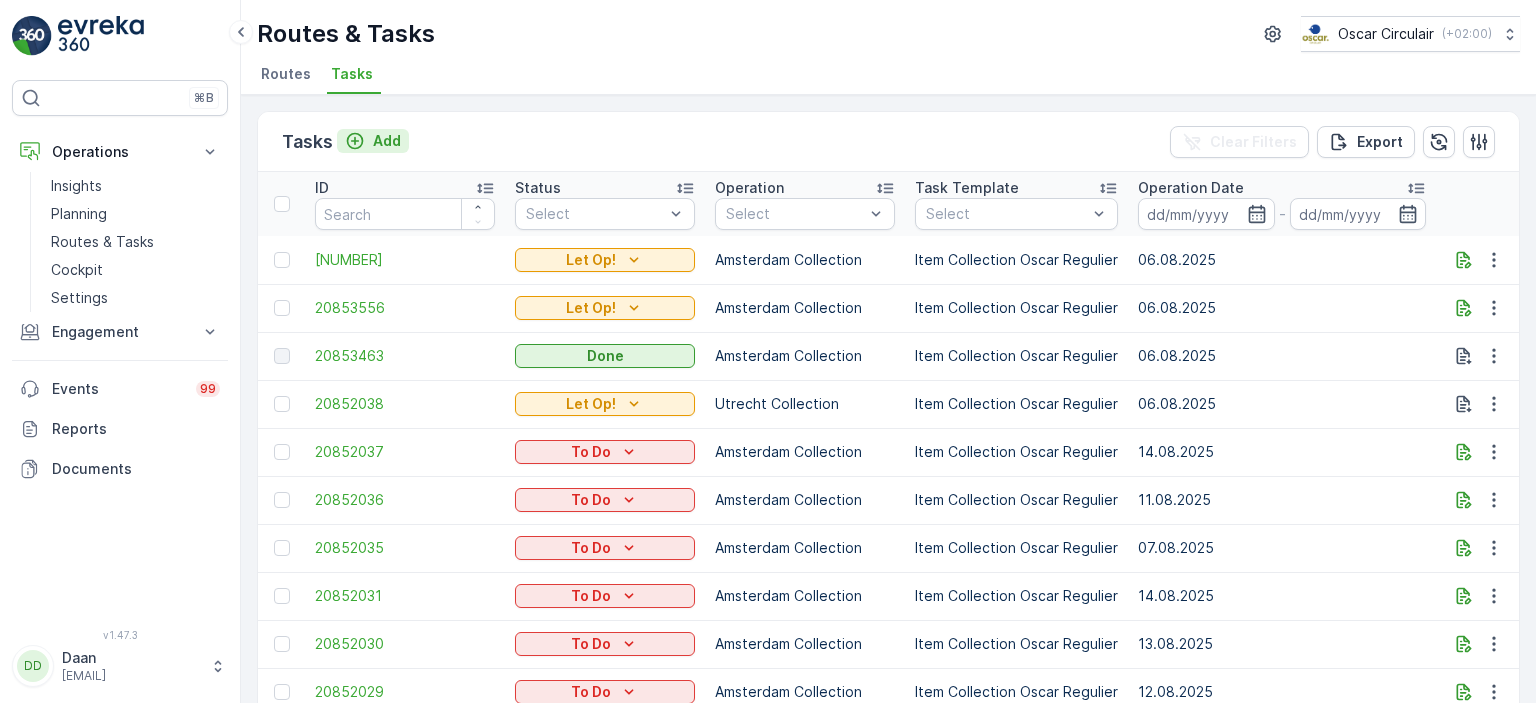 click on "Add" at bounding box center [387, 141] 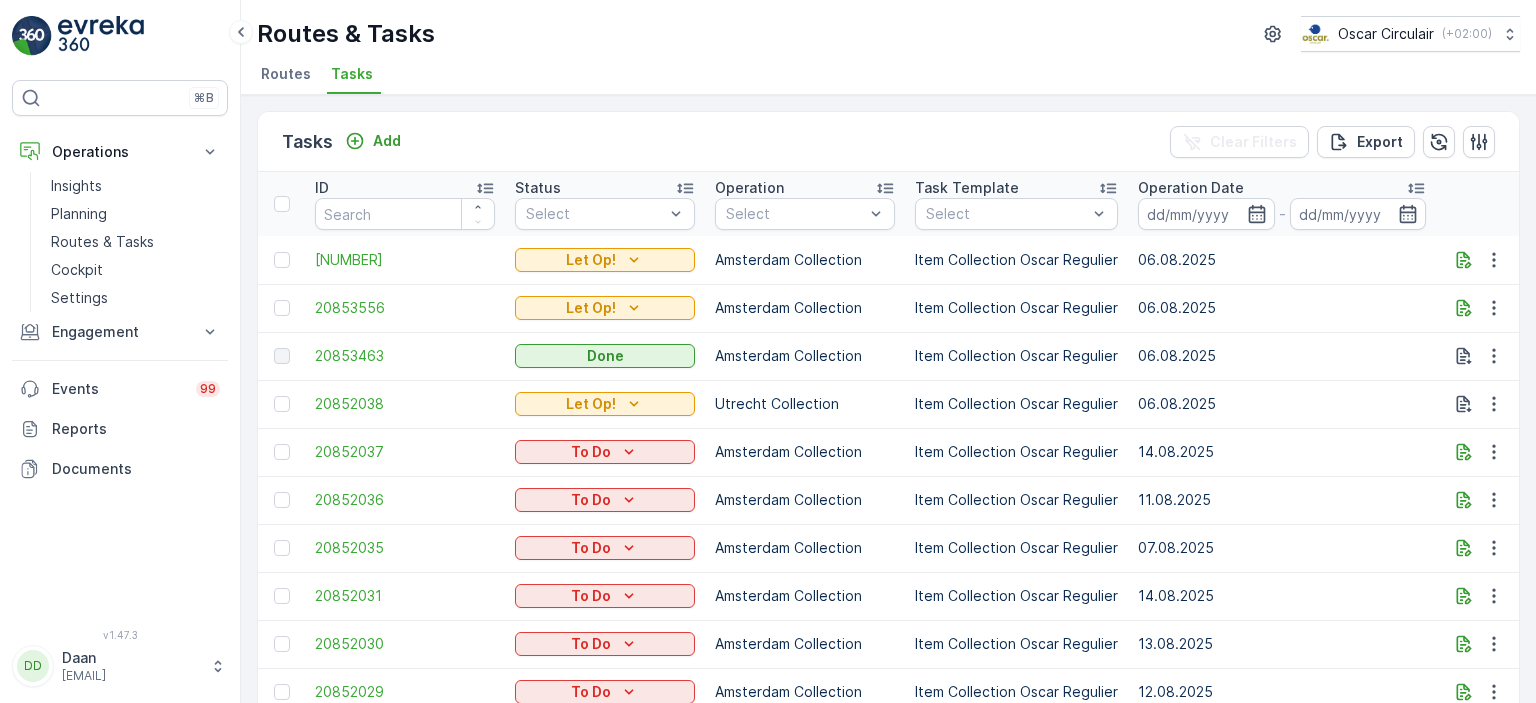 scroll, scrollTop: 32, scrollLeft: 0, axis: vertical 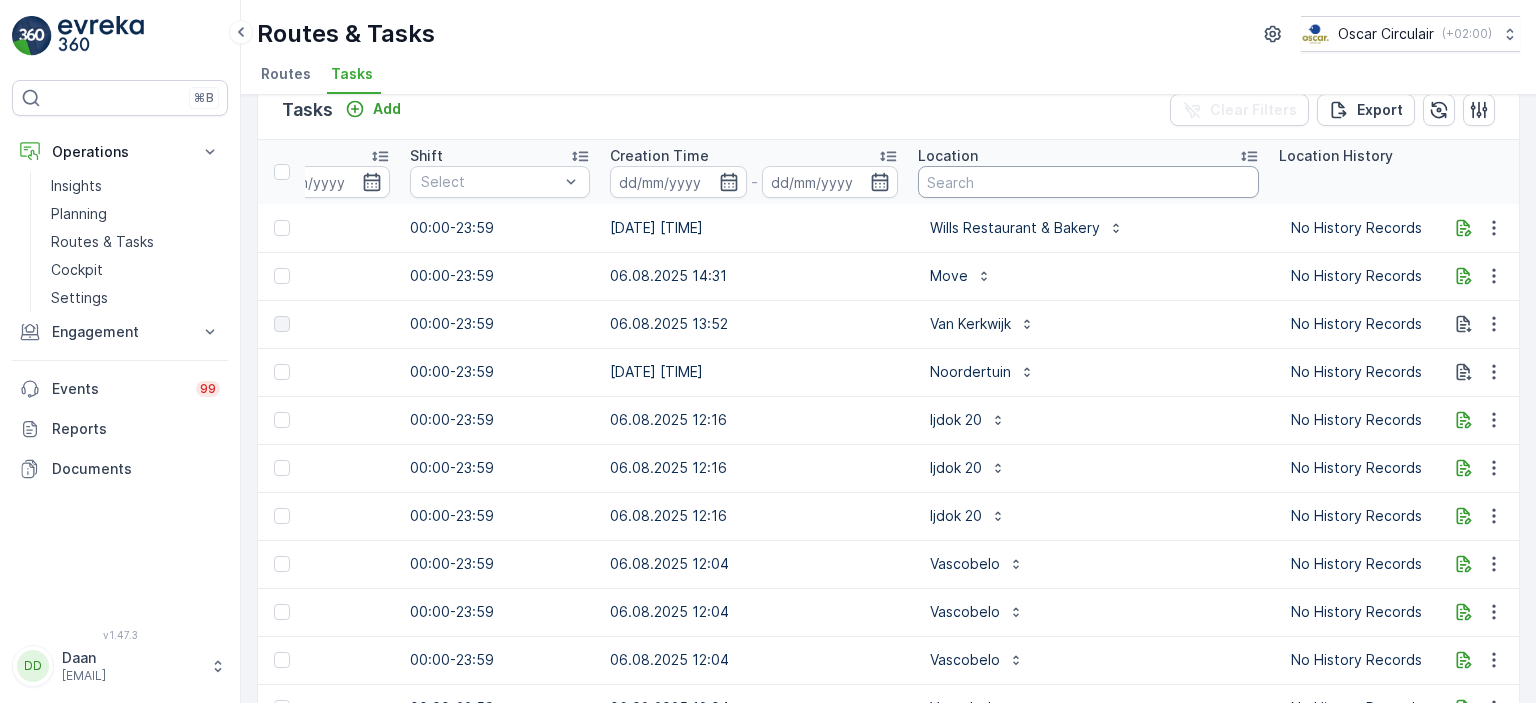 click at bounding box center (1088, 182) 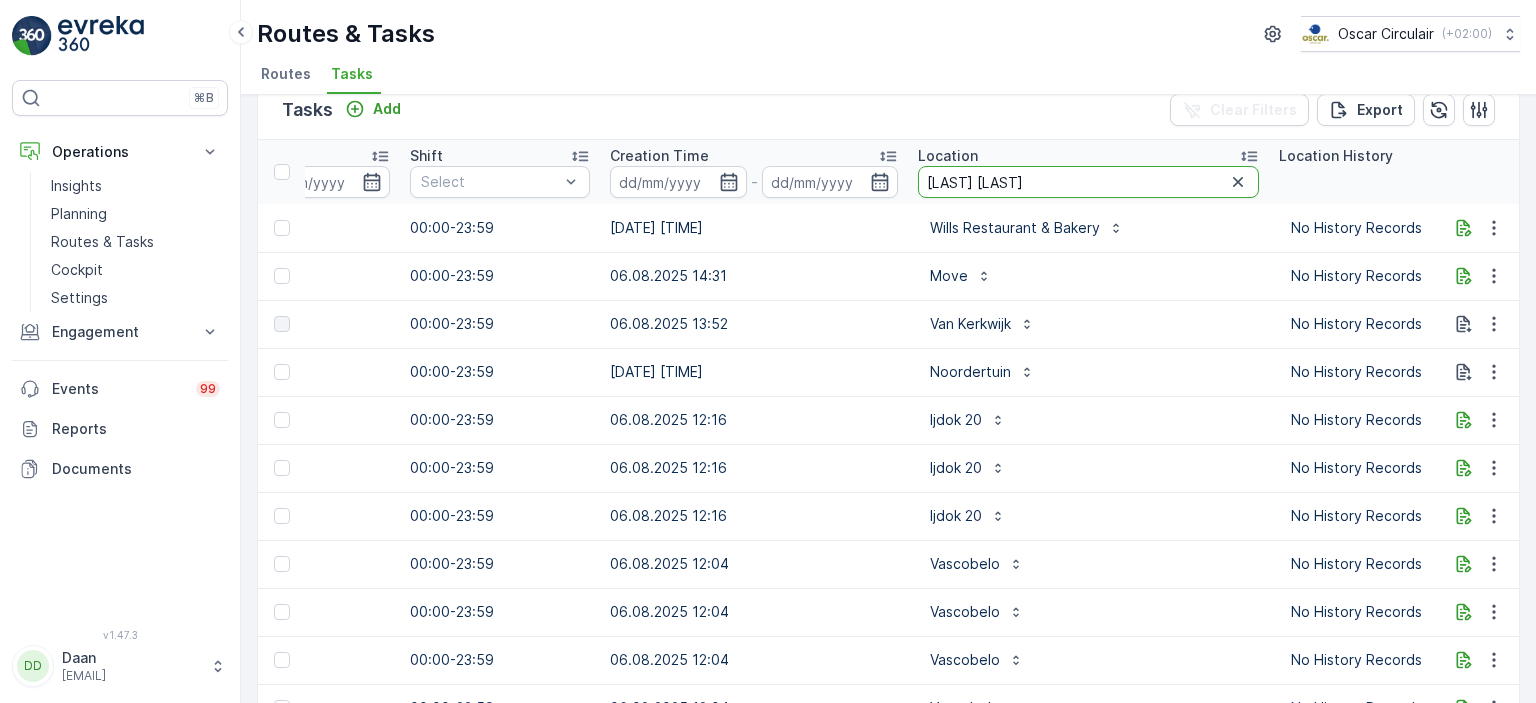 type on "Graaf flro" 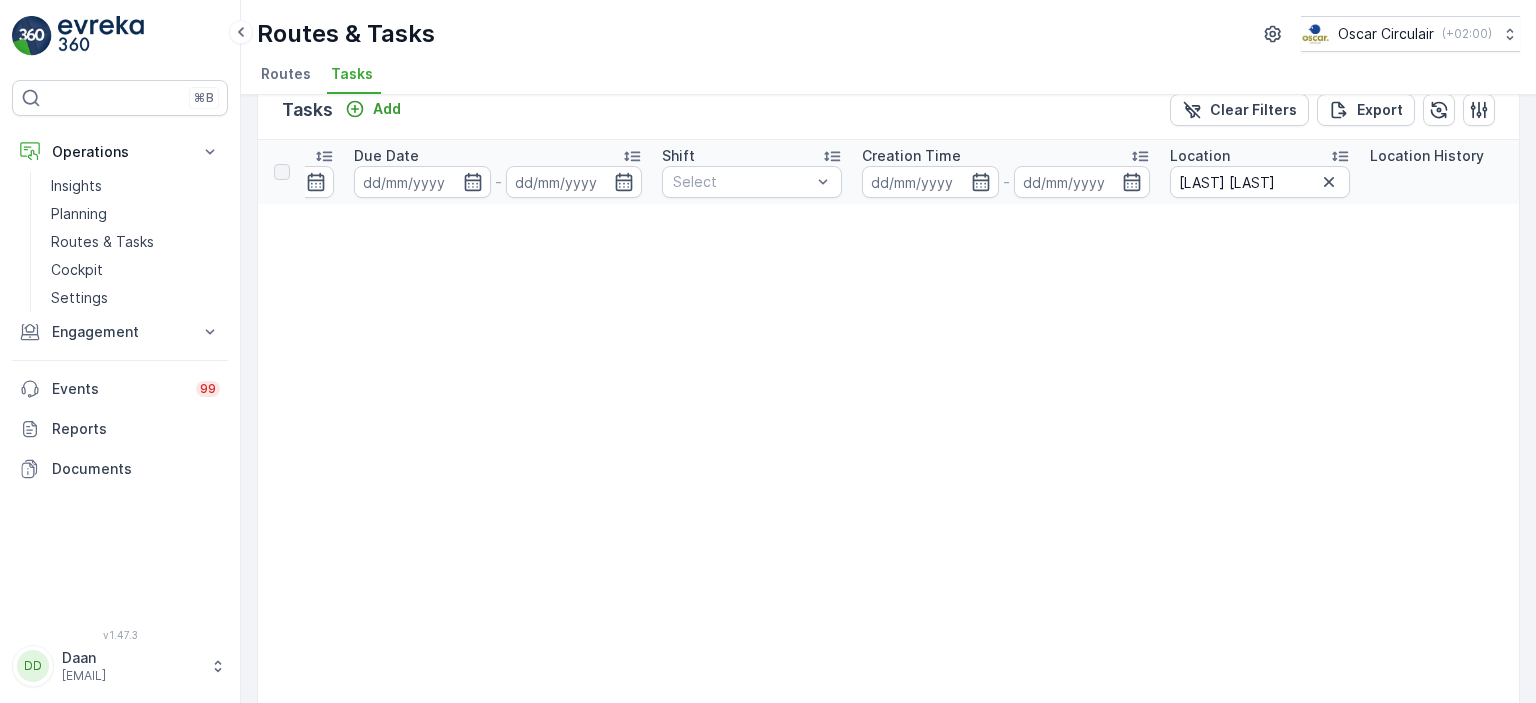 scroll, scrollTop: 0, scrollLeft: 1121, axis: horizontal 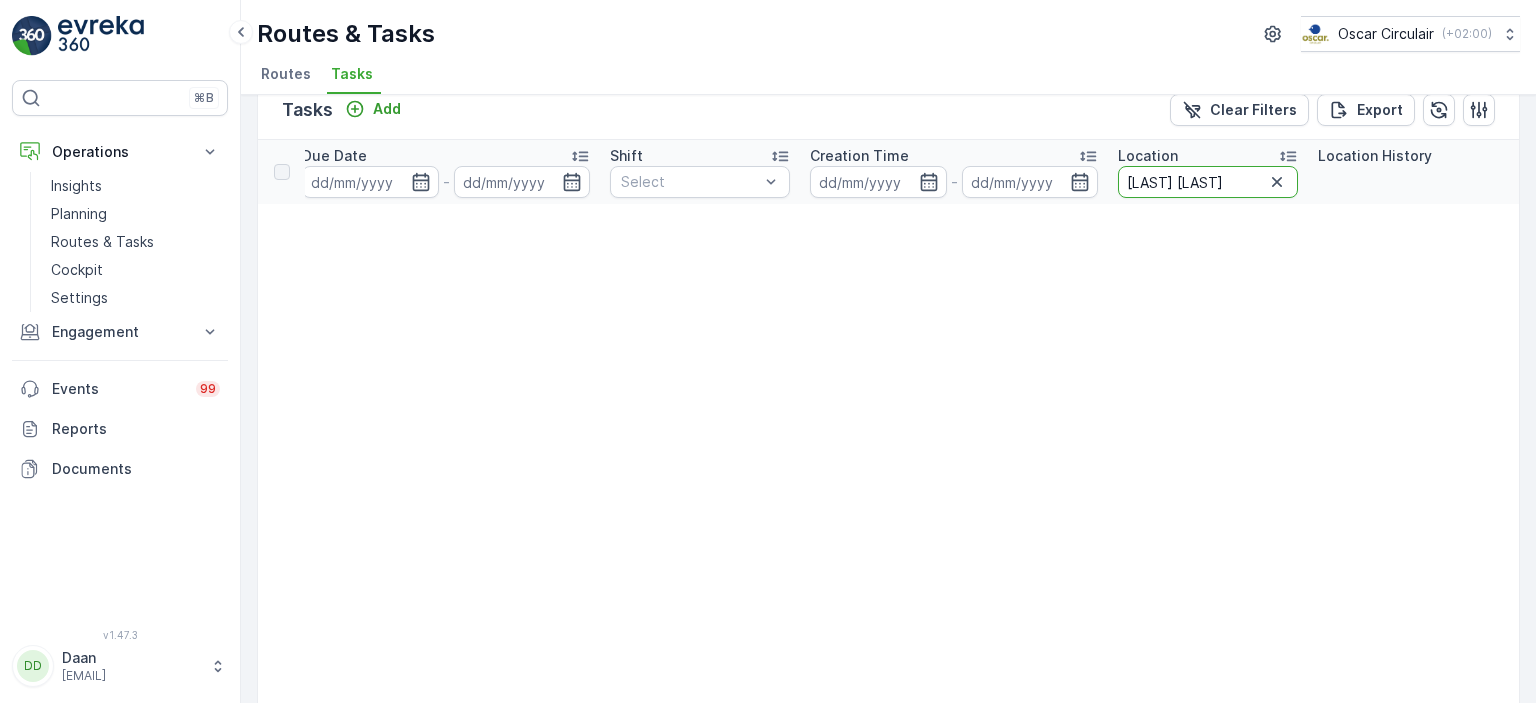 click on "Graaf flro" at bounding box center (1208, 182) 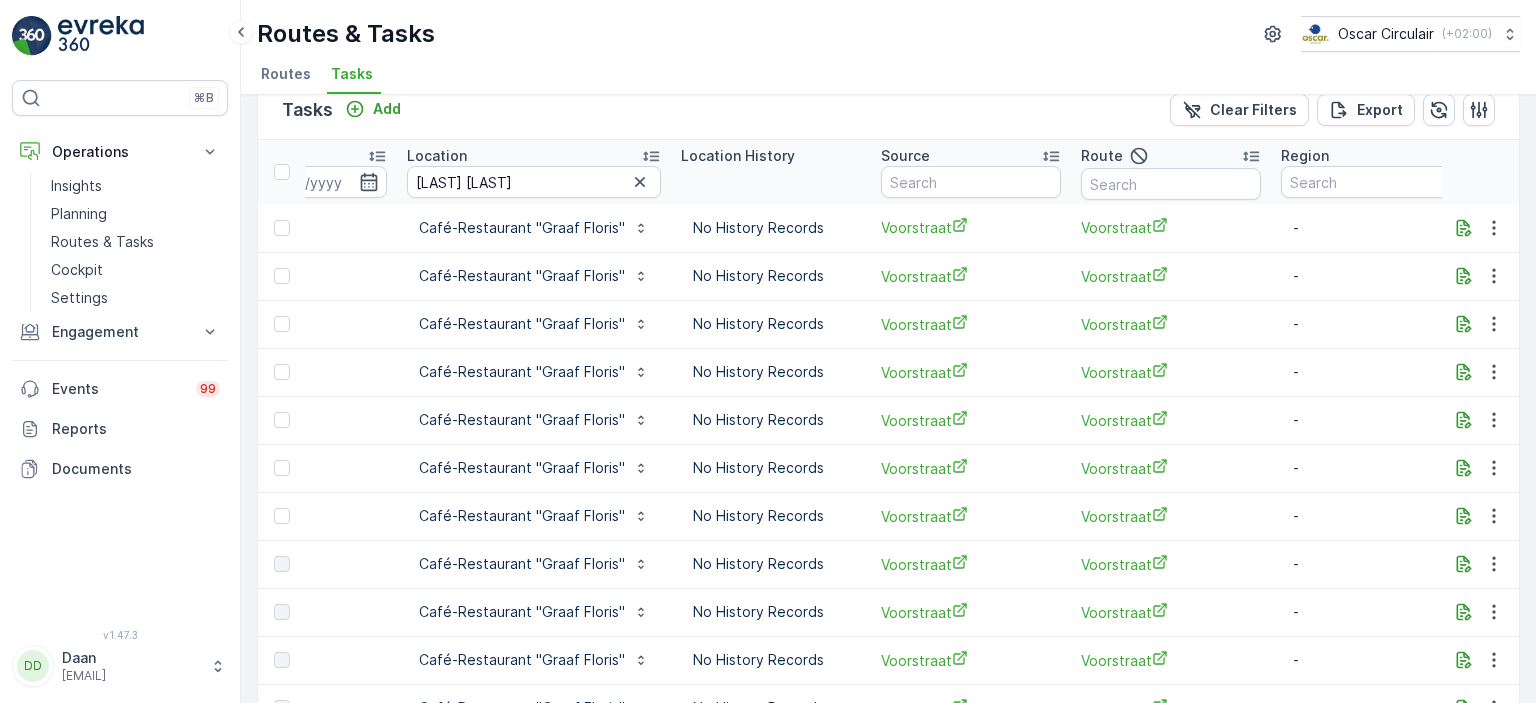 scroll, scrollTop: 0, scrollLeft: 1880, axis: horizontal 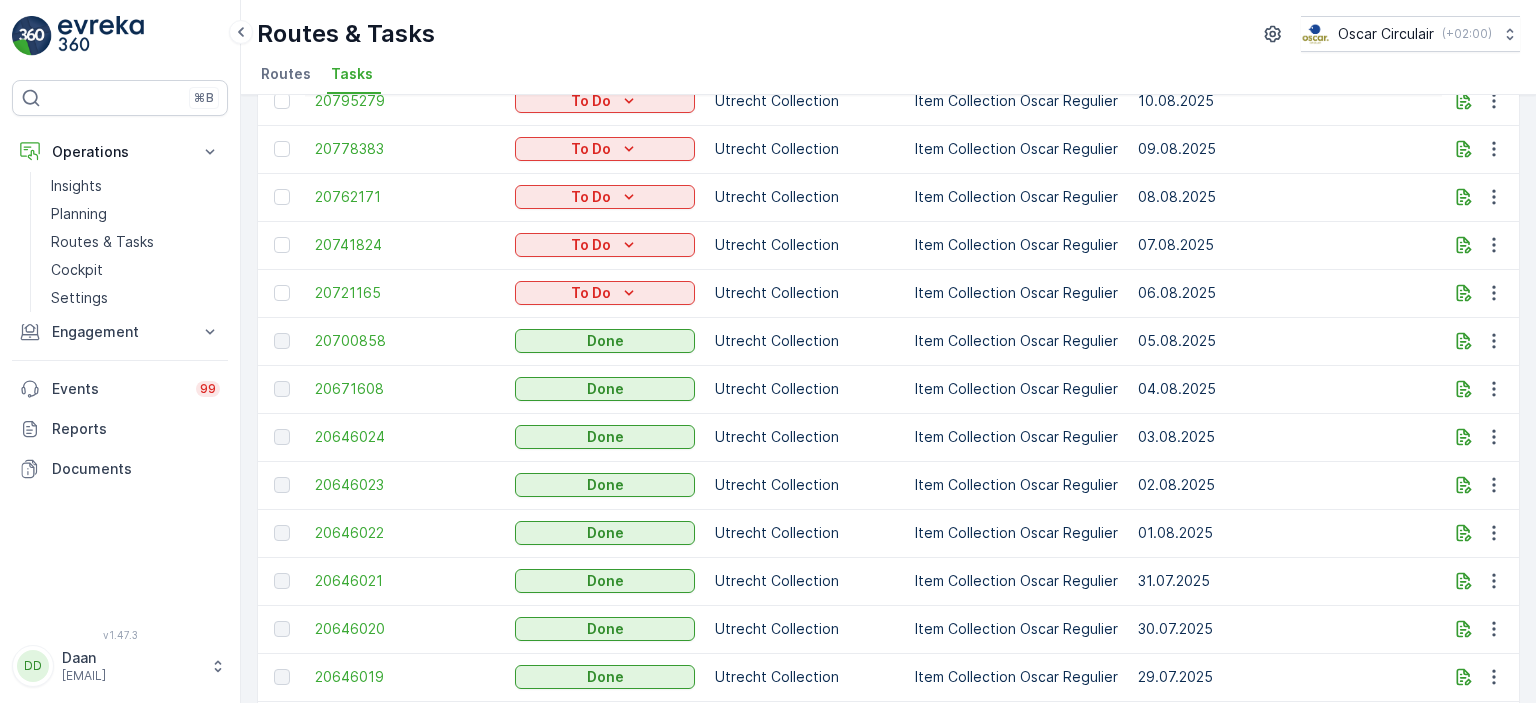 click on "Routes" at bounding box center (286, 74) 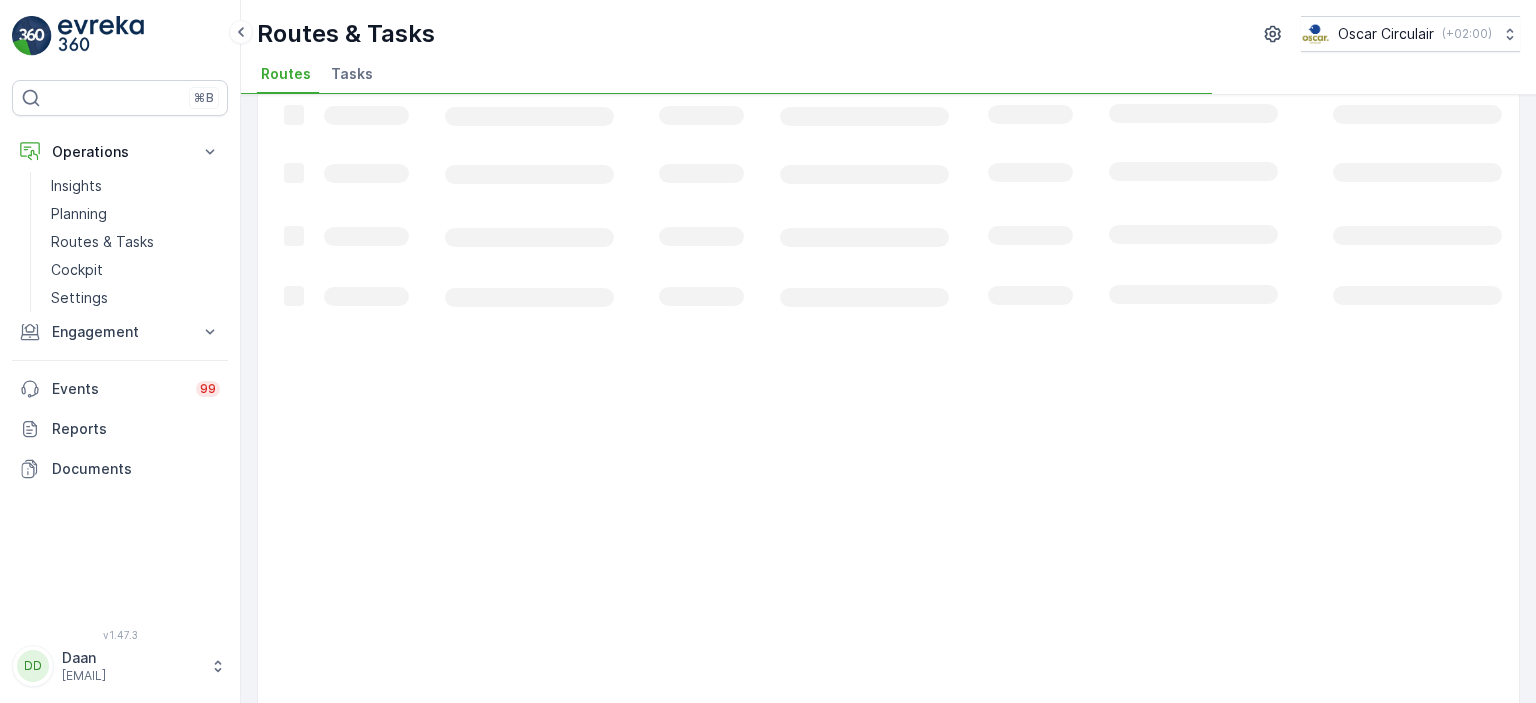 scroll, scrollTop: 0, scrollLeft: 0, axis: both 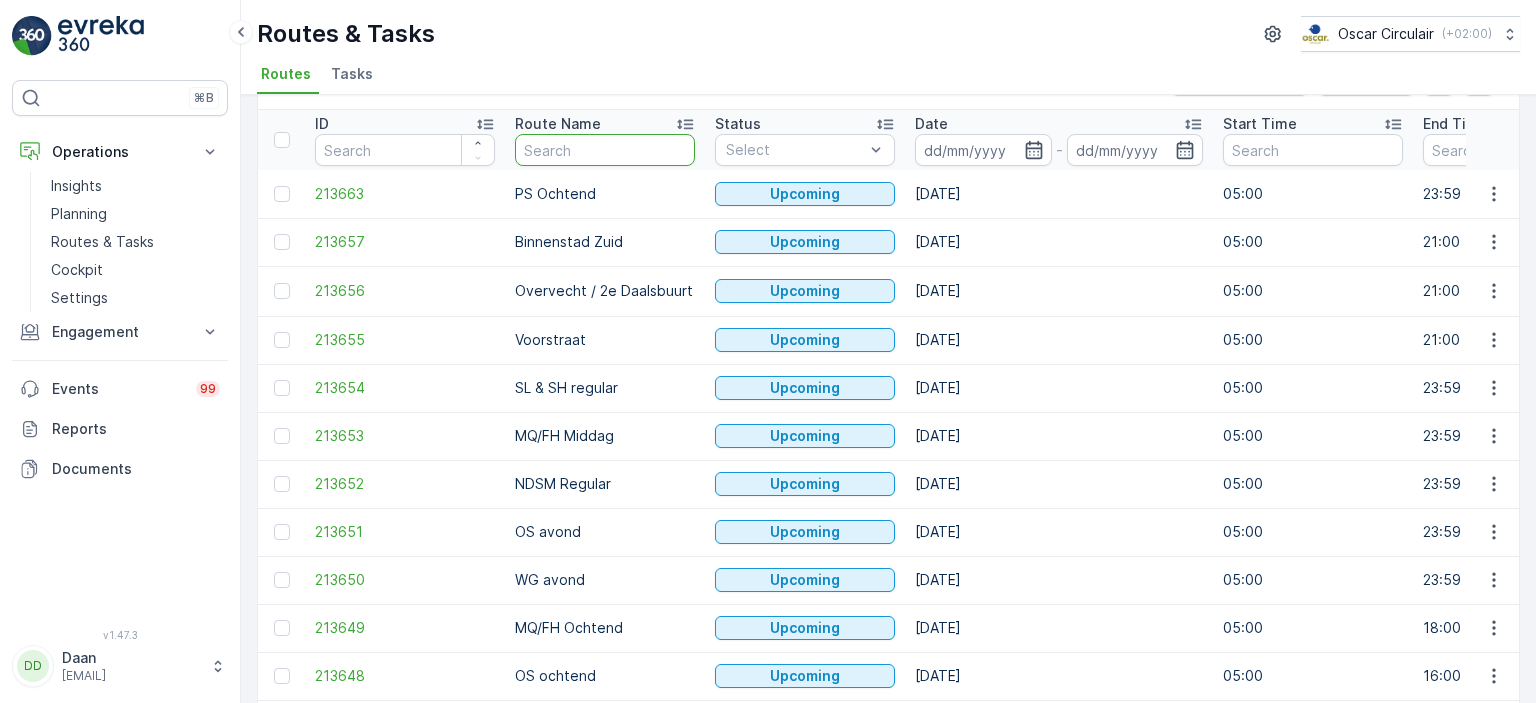 click at bounding box center (605, 150) 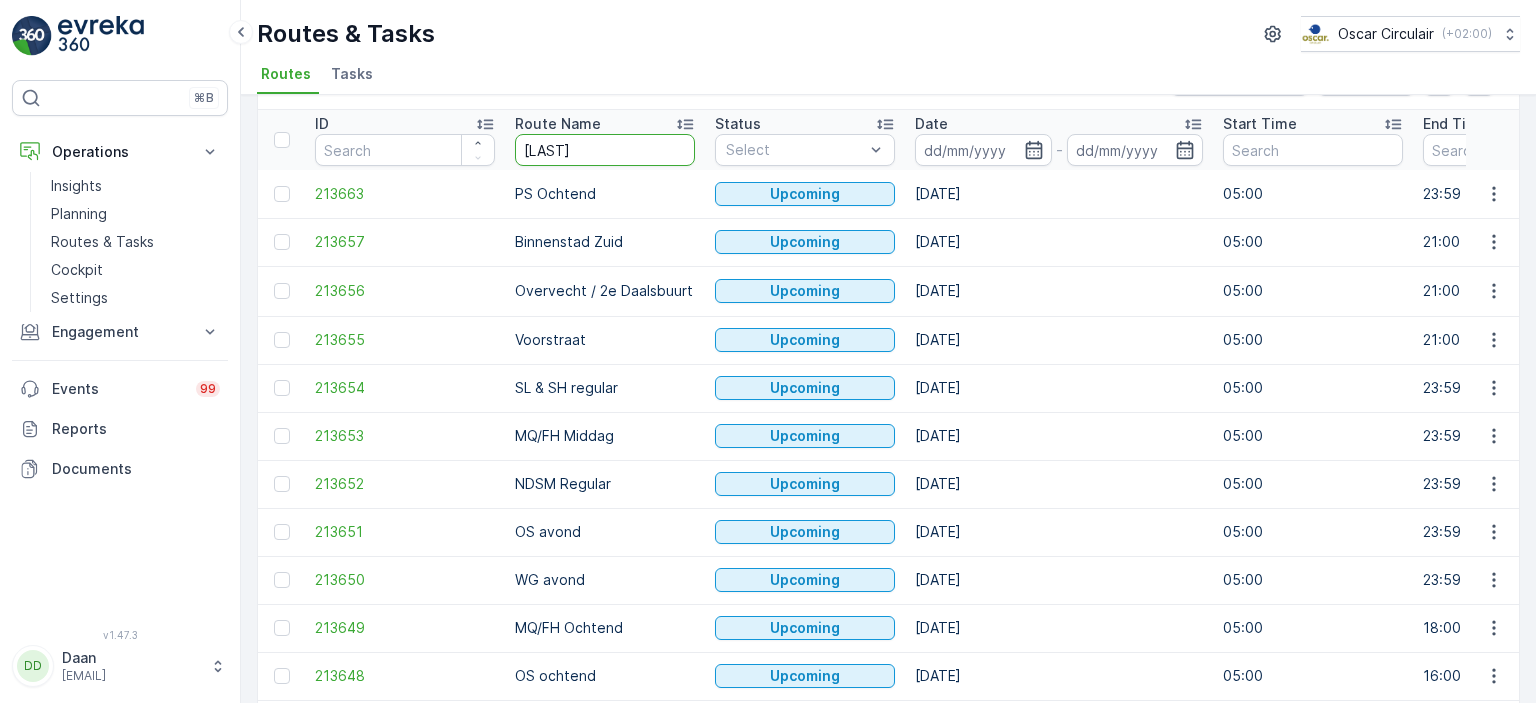 type on "Voorstraat" 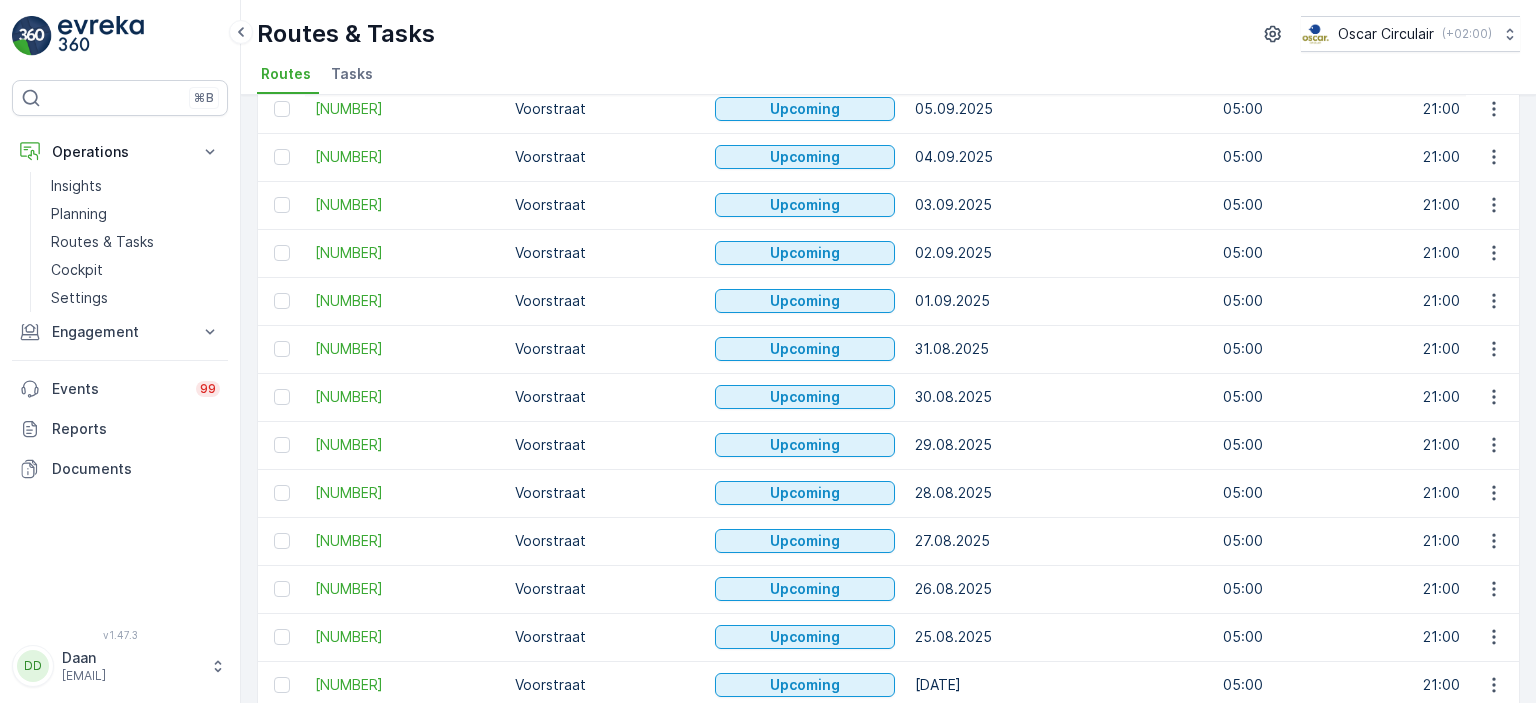 scroll, scrollTop: 2011, scrollLeft: 0, axis: vertical 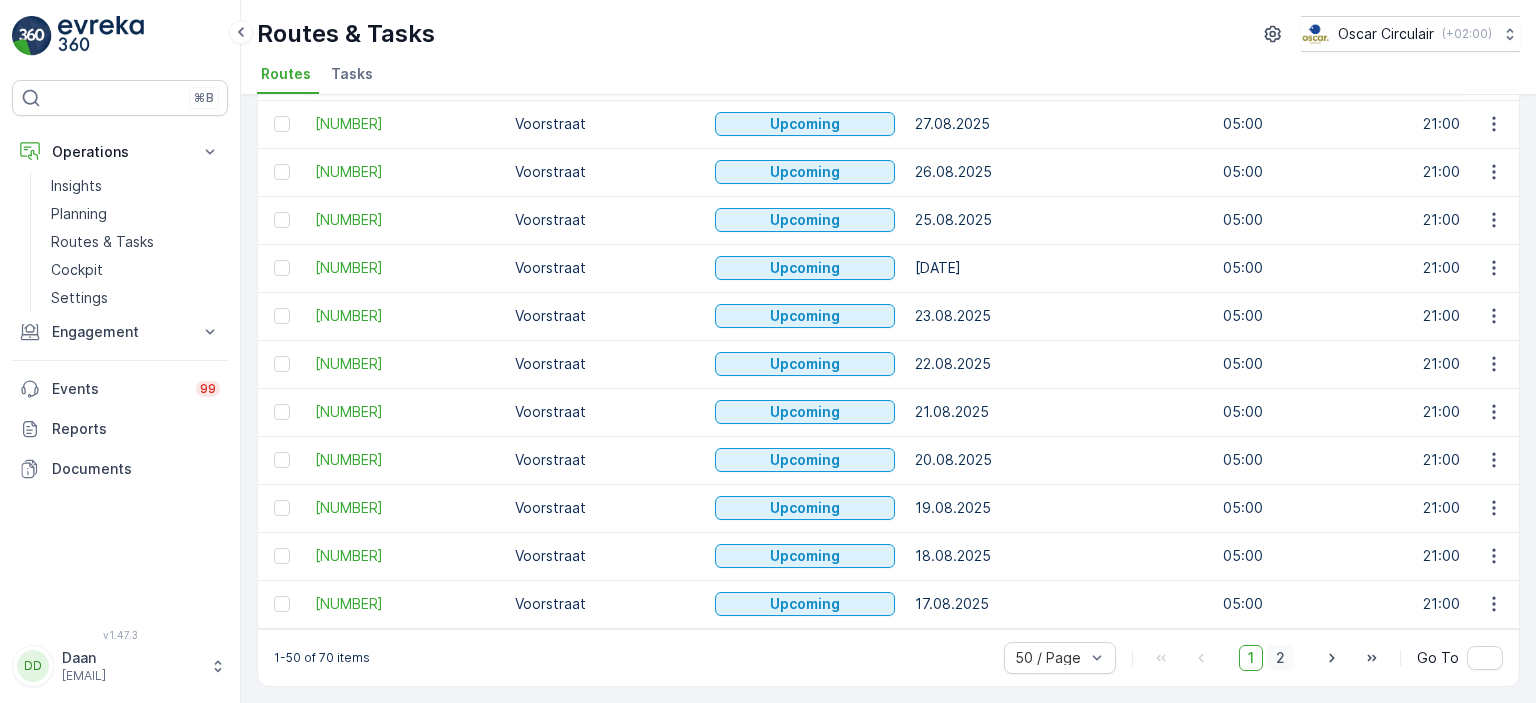click on "2" at bounding box center [1280, 658] 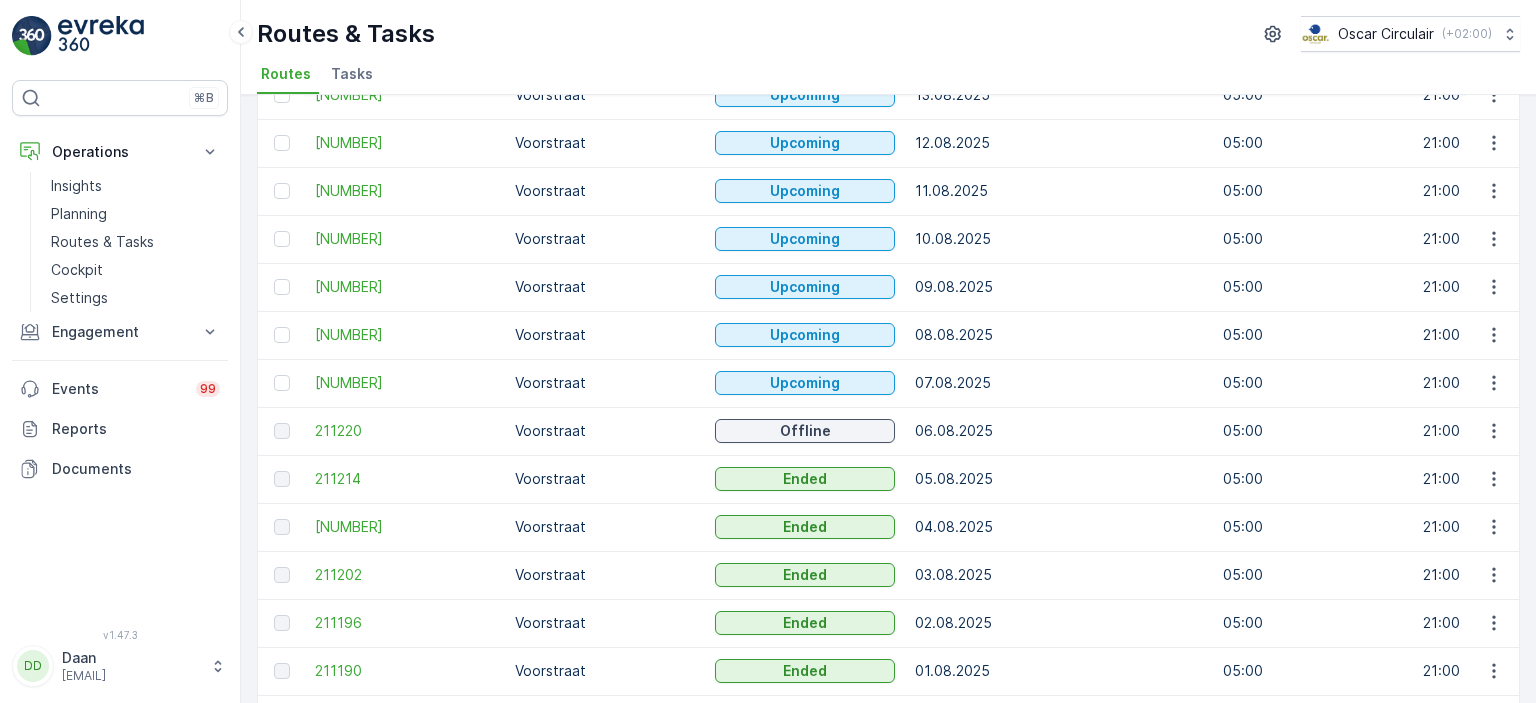 scroll, scrollTop: 304, scrollLeft: 0, axis: vertical 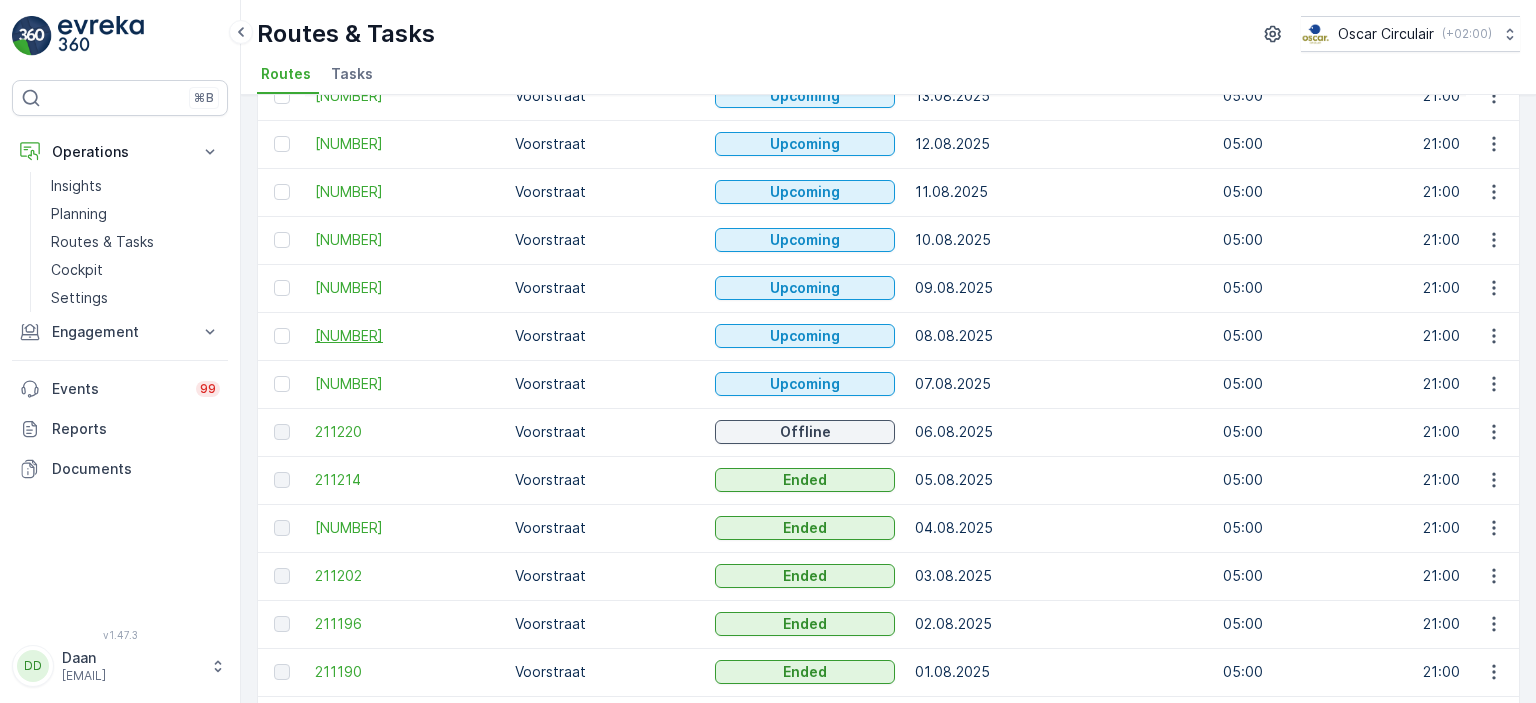 click on "211228" at bounding box center [405, 336] 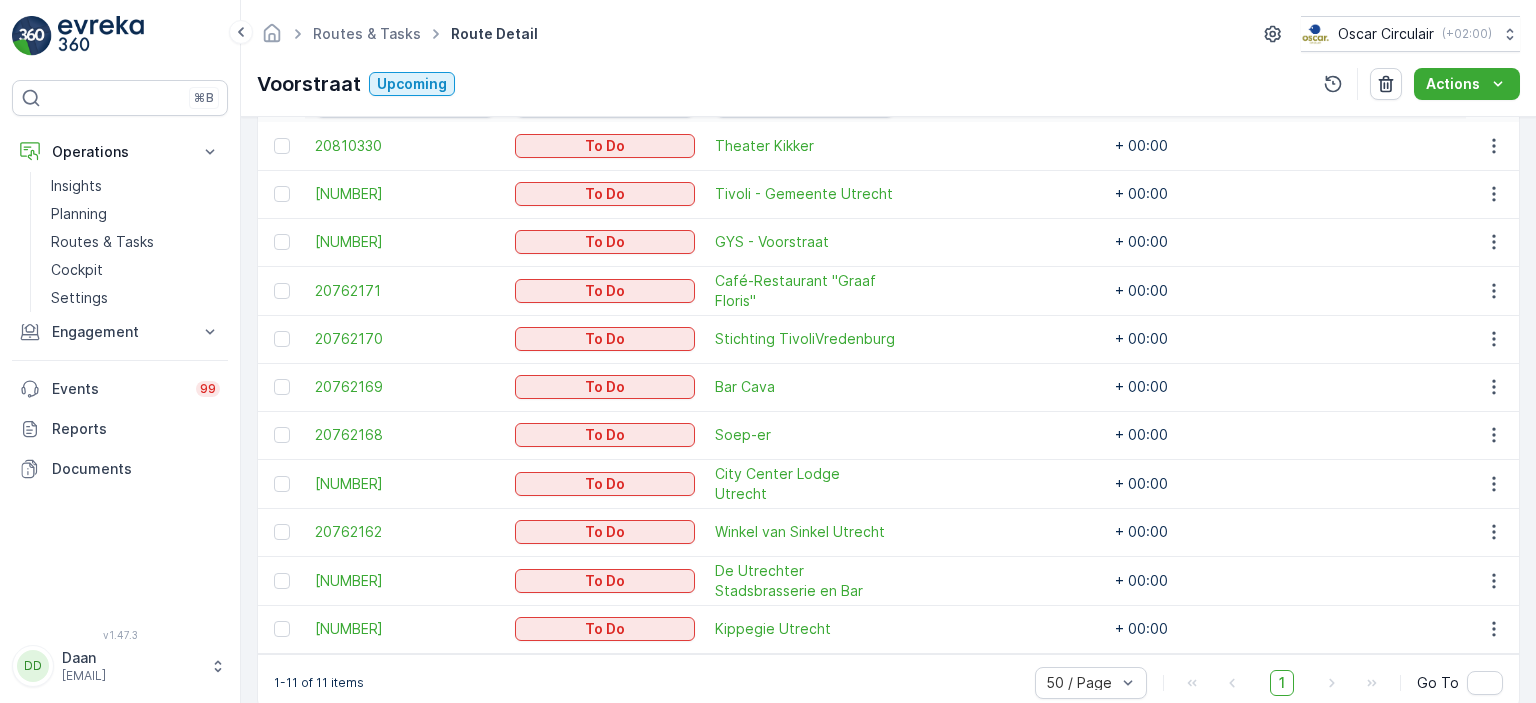 scroll, scrollTop: 604, scrollLeft: 0, axis: vertical 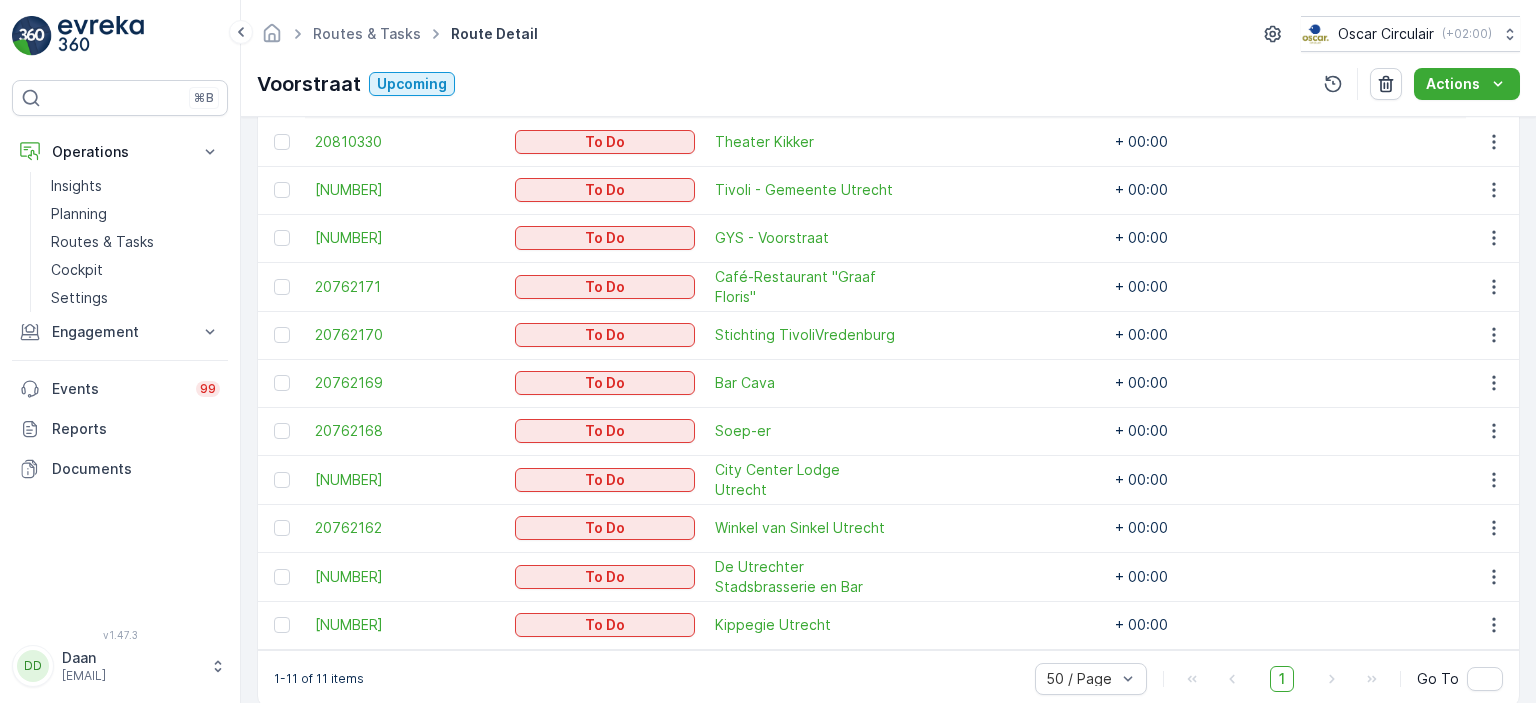 click at bounding box center [101, 36] 